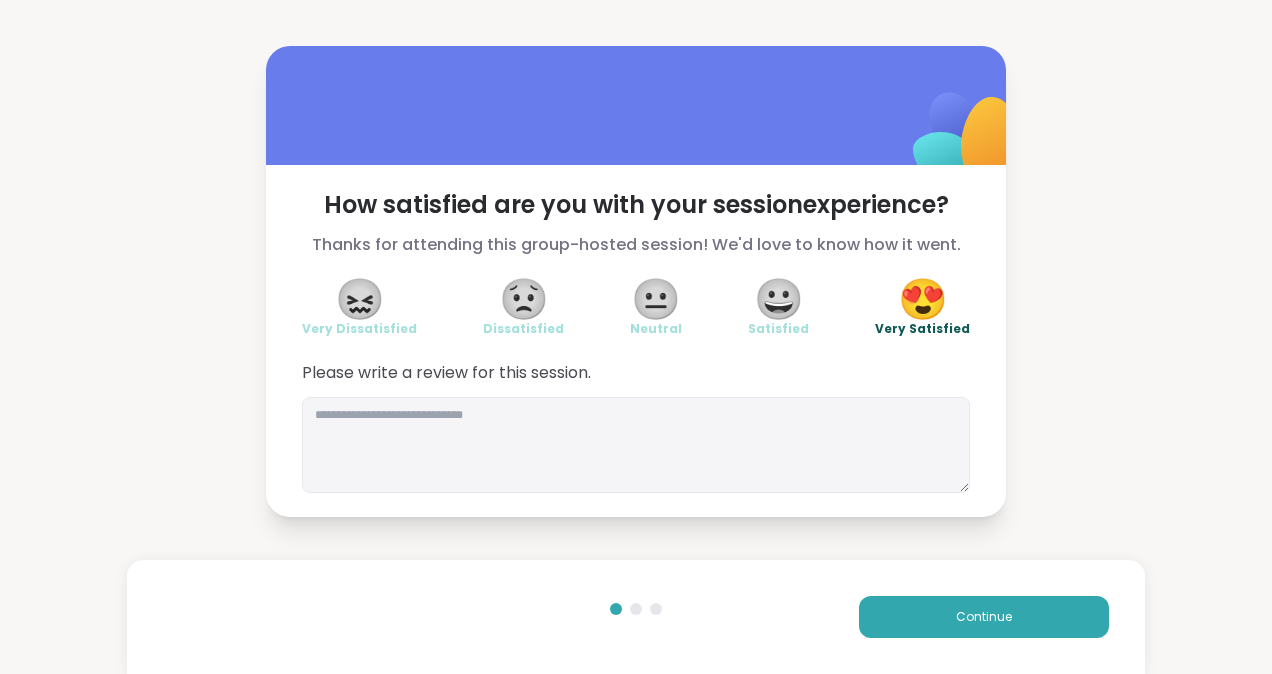 scroll, scrollTop: 0, scrollLeft: 0, axis: both 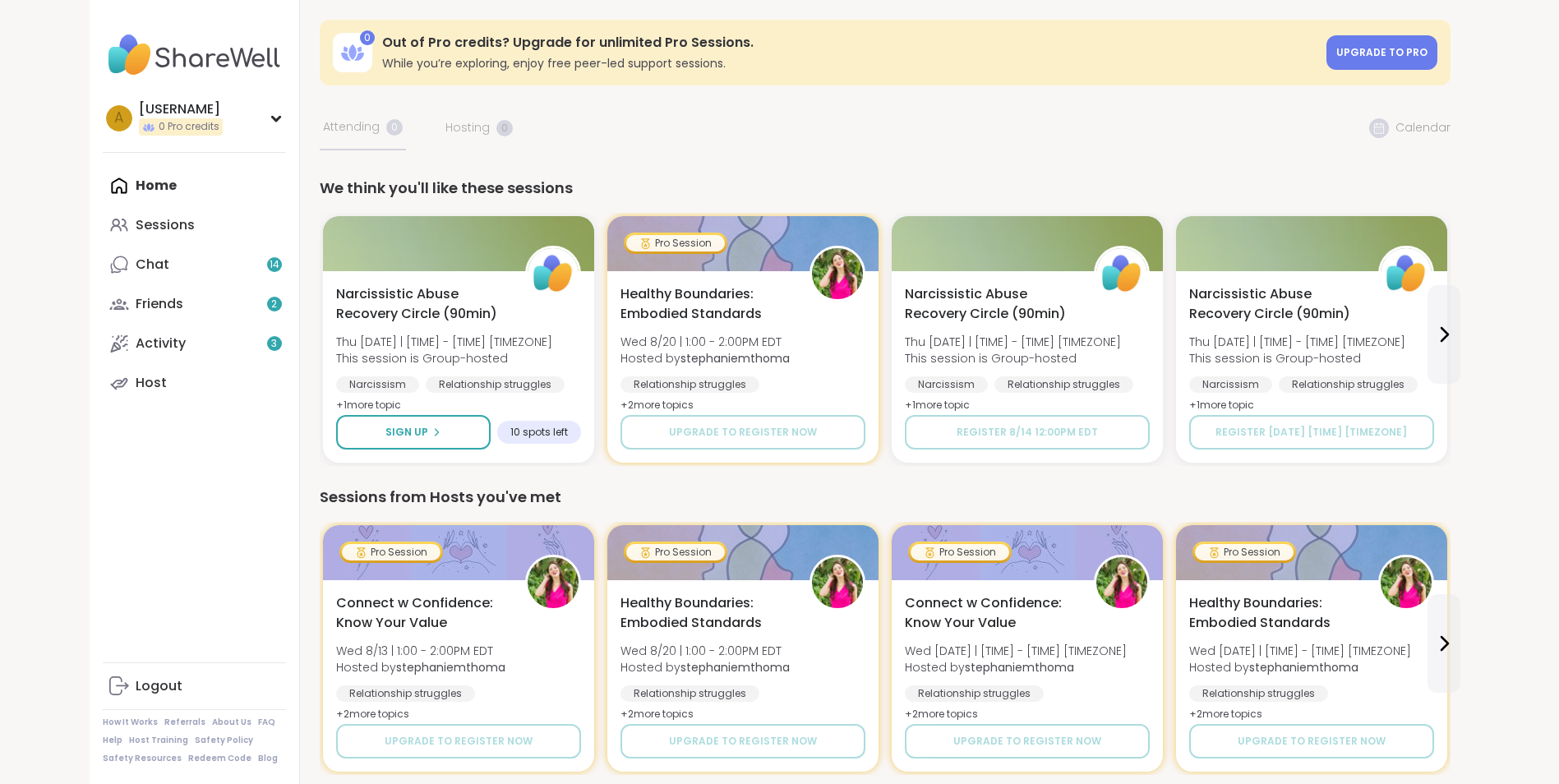 click on "0 Out of Pro credits? Upgrade for unlimited Pro Sessions. While you’re exploring, enjoy free peer-led support sessions. Upgrade to Pro Your Sessions Attending 0 Hosting 0 Calendar We think you'll like these sessions [EVENT NAME] ([DURATION]) Thu [DATE] | [TIME] - [TIME] [TIMEZONE] This session is Group-hosted [TOPIC] [TOPIC] [TOPIC] + 1 more topic Sign Up 10 spots left Pro Session Healthy Boundaries: Embodied Standards Wed [DATE] | [TIME] - [TIME] [TIMEZONE] Hosted by @[USERNAME] [TOPIC] [TOPIC] [TOPIC] + 2 more topic s Upgrade to register now [EVENT NAME] ([DURATION]) Thu [DATE] | [TIME] - [TIME] [TIMEZONE] This session is Group-hosted [TOPIC] [TOPIC] [TOPIC] + 1 more topic Register [DATE] [TIME] [TIMEZONE] Pro Session + 2 s" at bounding box center [885, 1197] 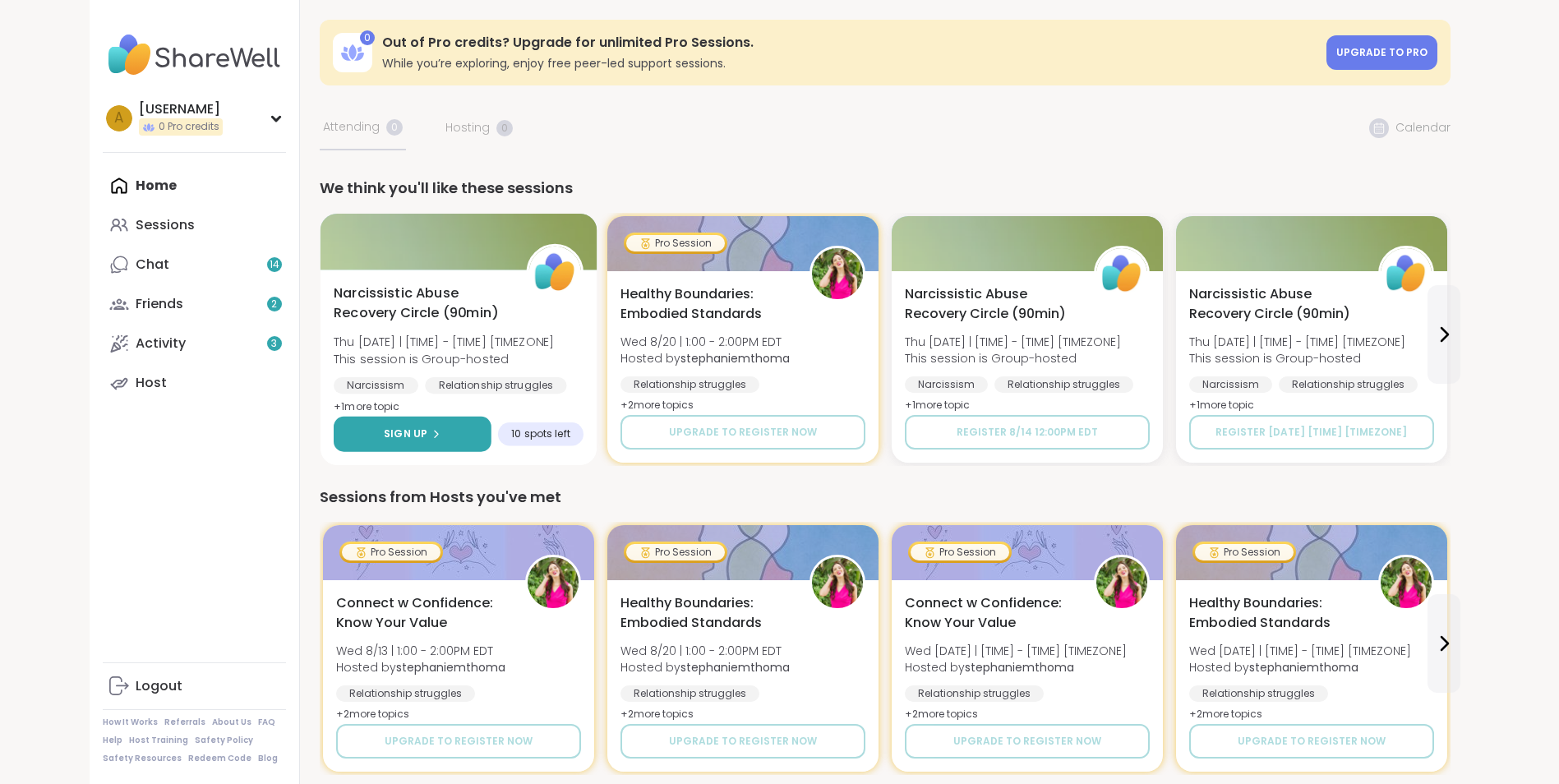 click on "Sign Up" at bounding box center [405, 434] 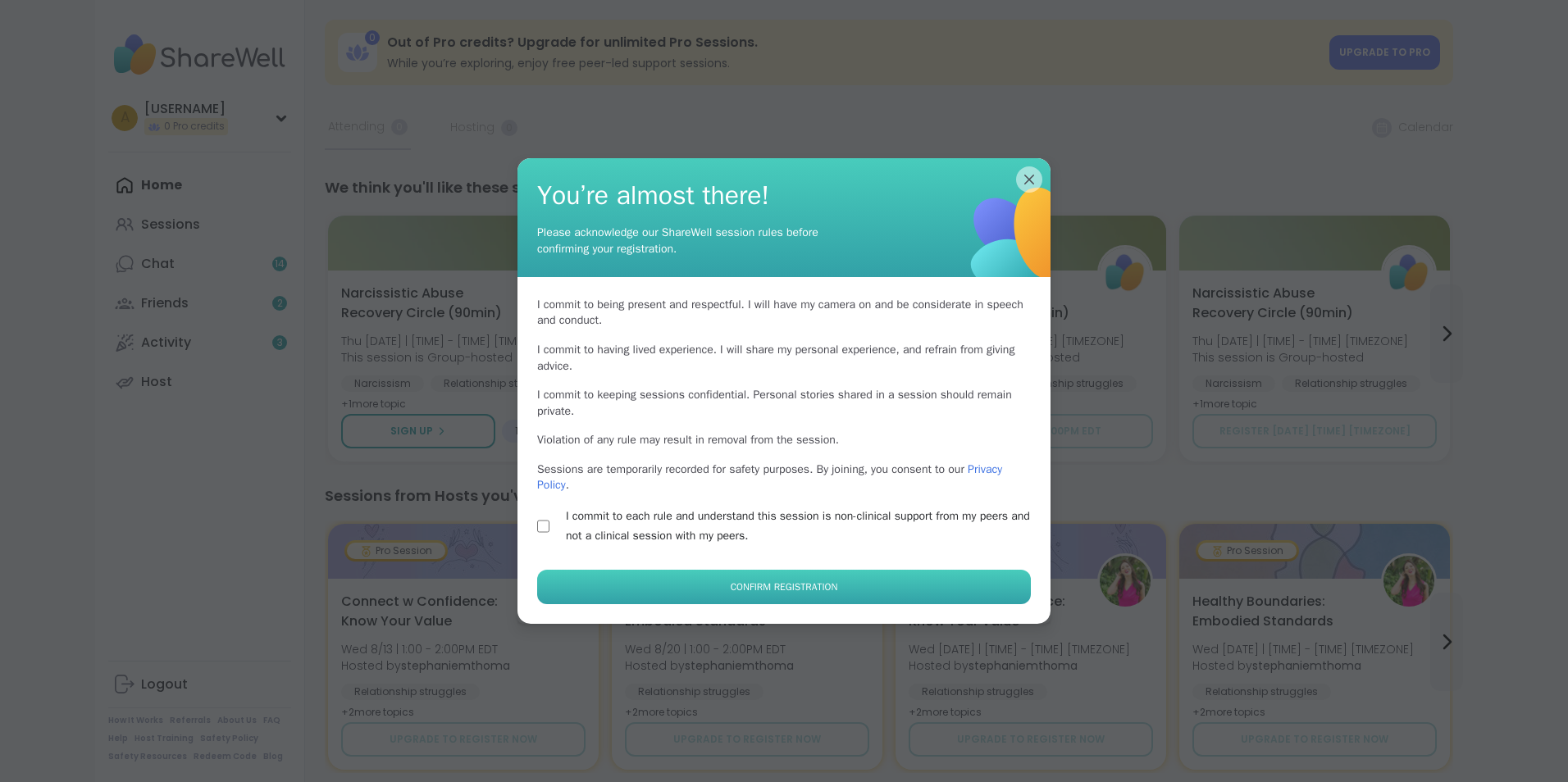 click on "Confirm Registration" at bounding box center (784, 587) 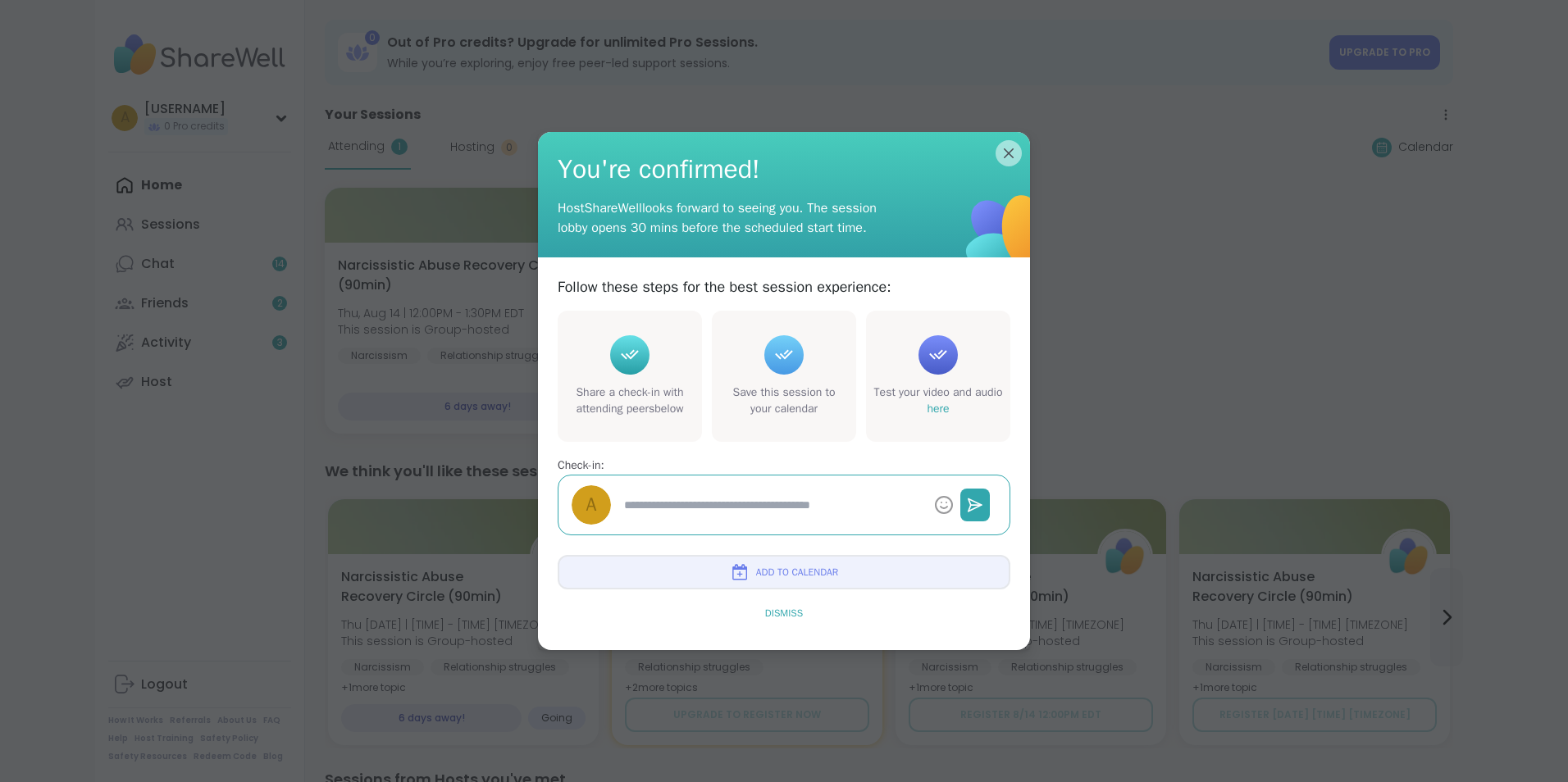 click on "Dismiss" at bounding box center (784, 613) 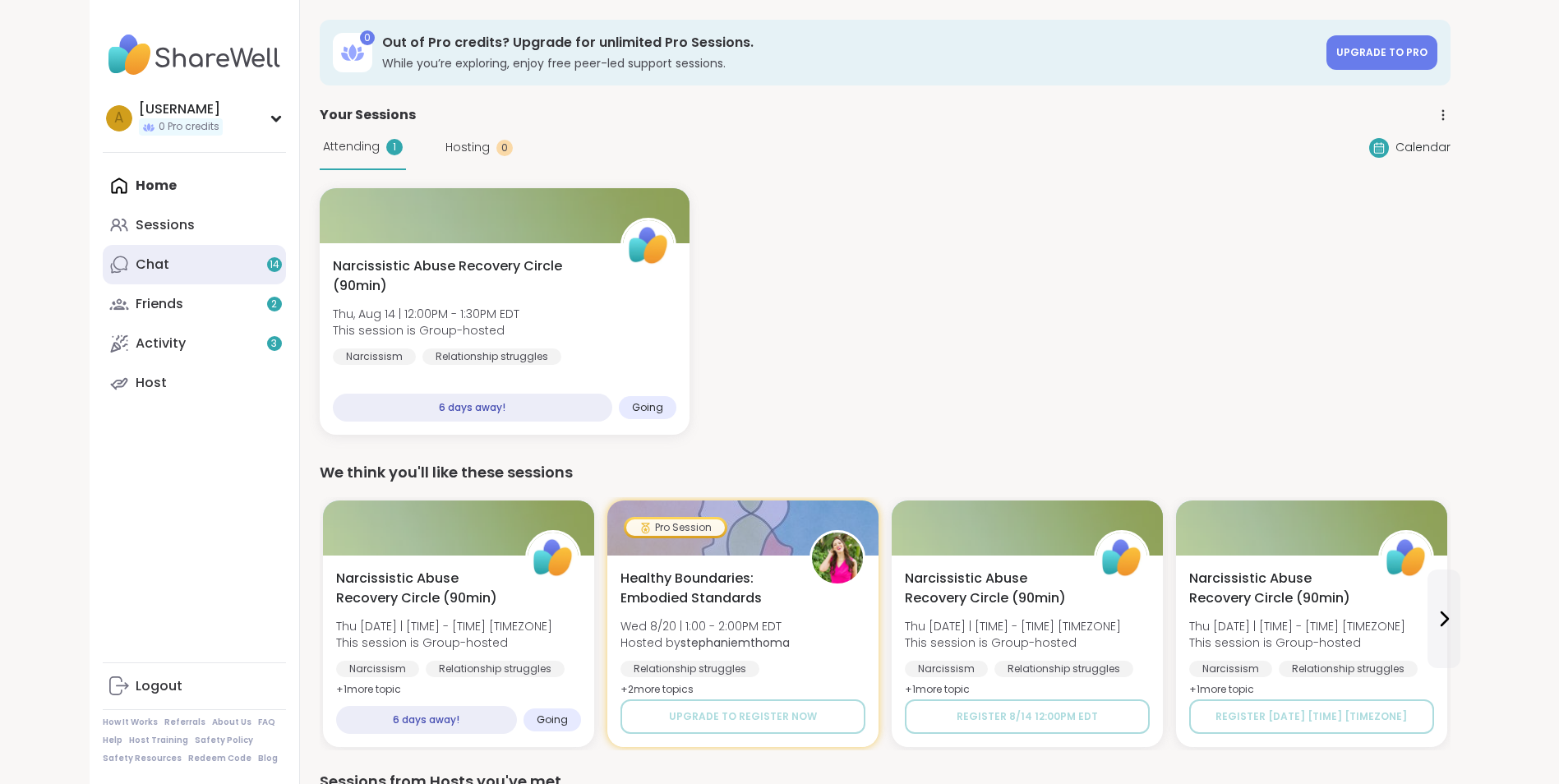 click on "Chat [NUMBER]" at bounding box center (152, 265) 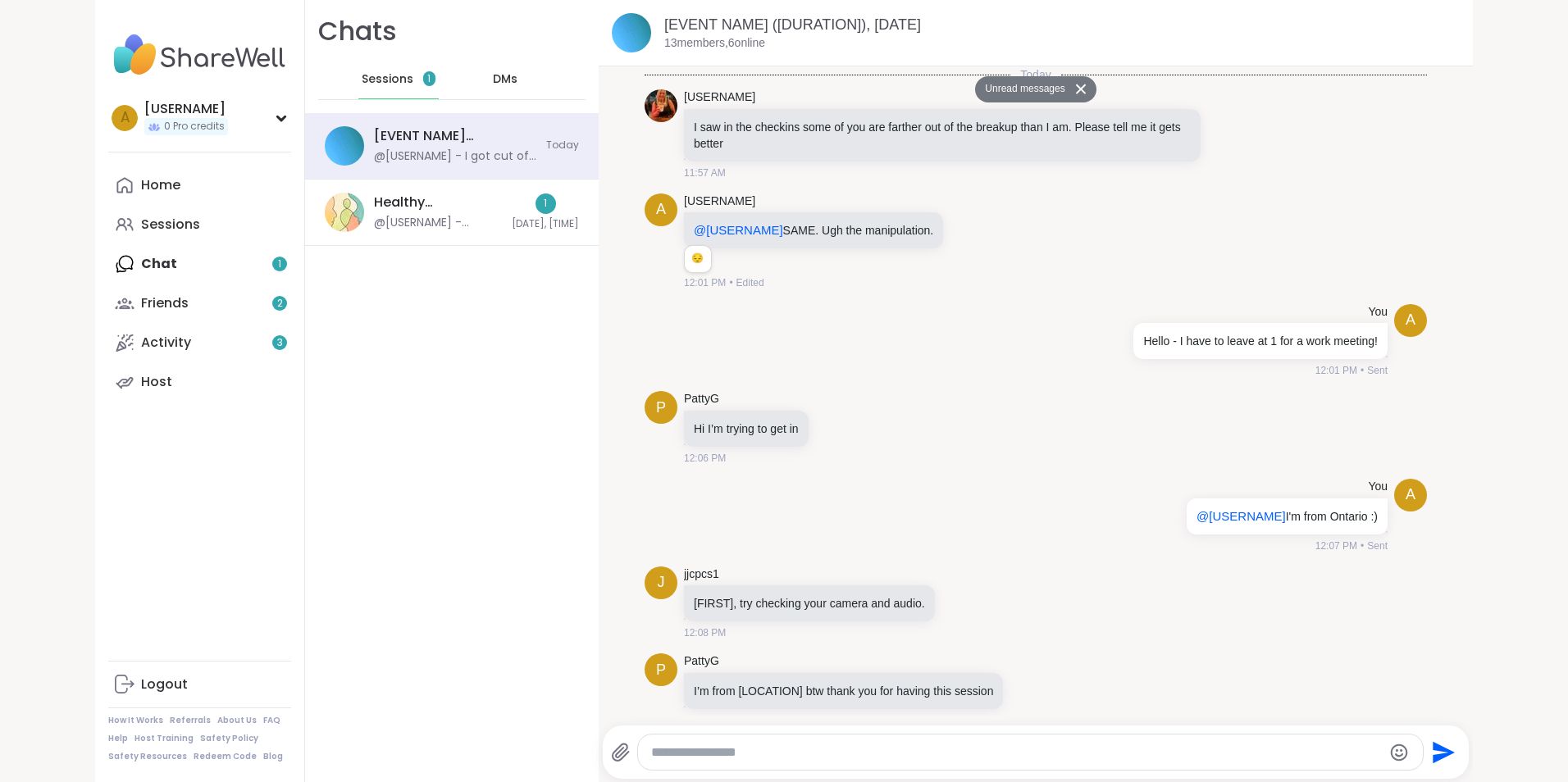 scroll, scrollTop: 5034, scrollLeft: 0, axis: vertical 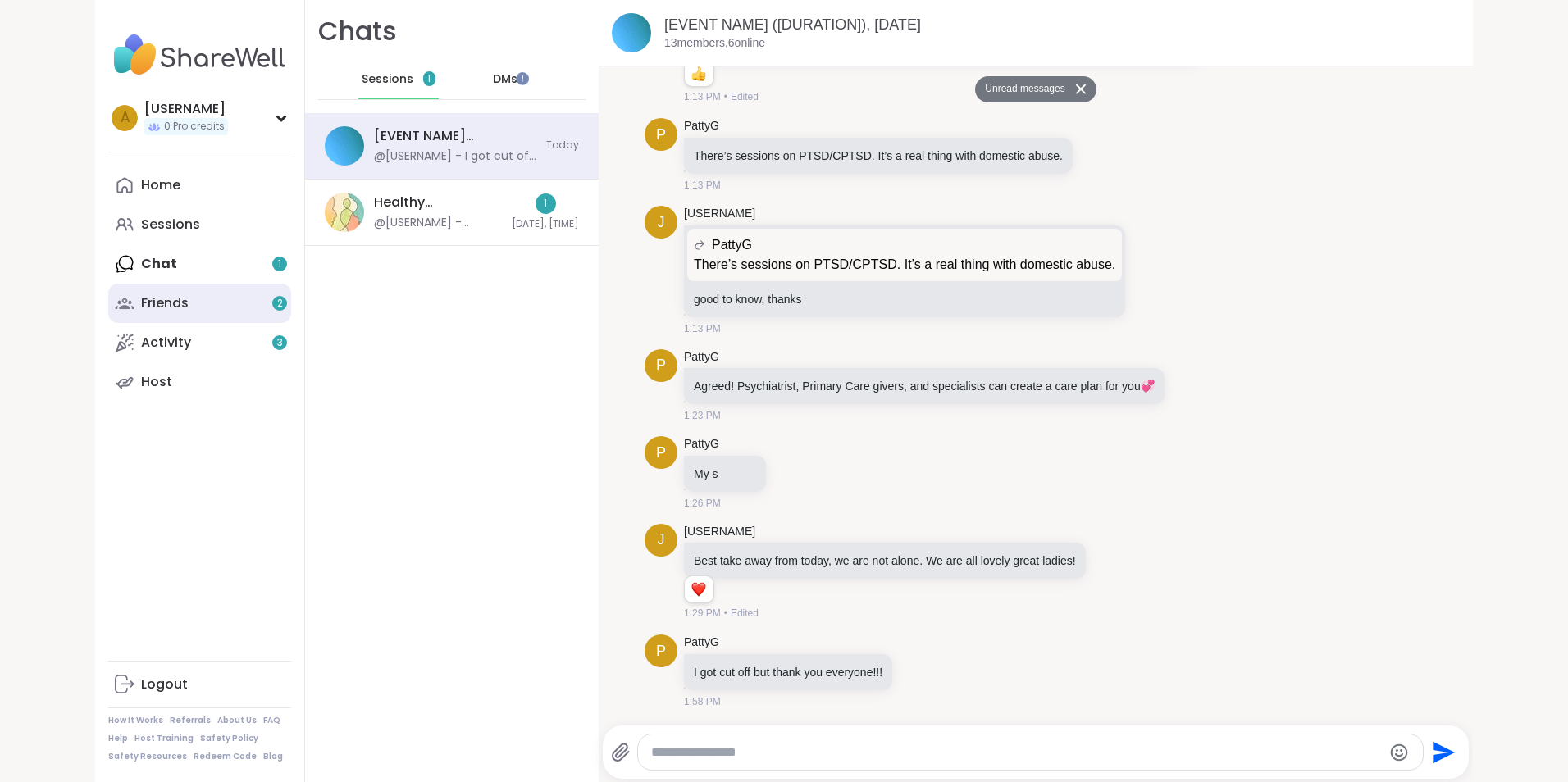 click on "Friends 2" at bounding box center (165, 303) 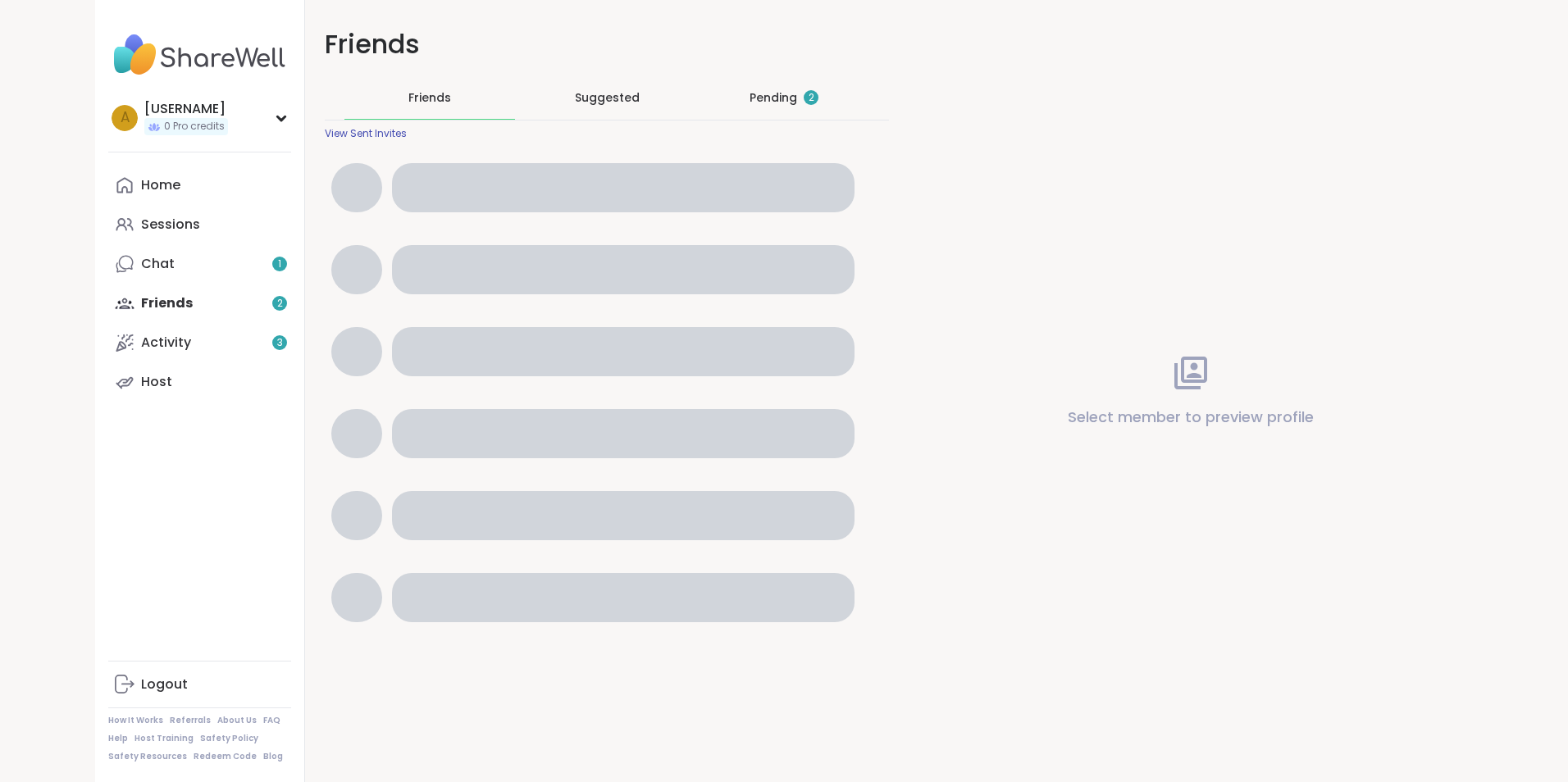 scroll, scrollTop: 0, scrollLeft: 0, axis: both 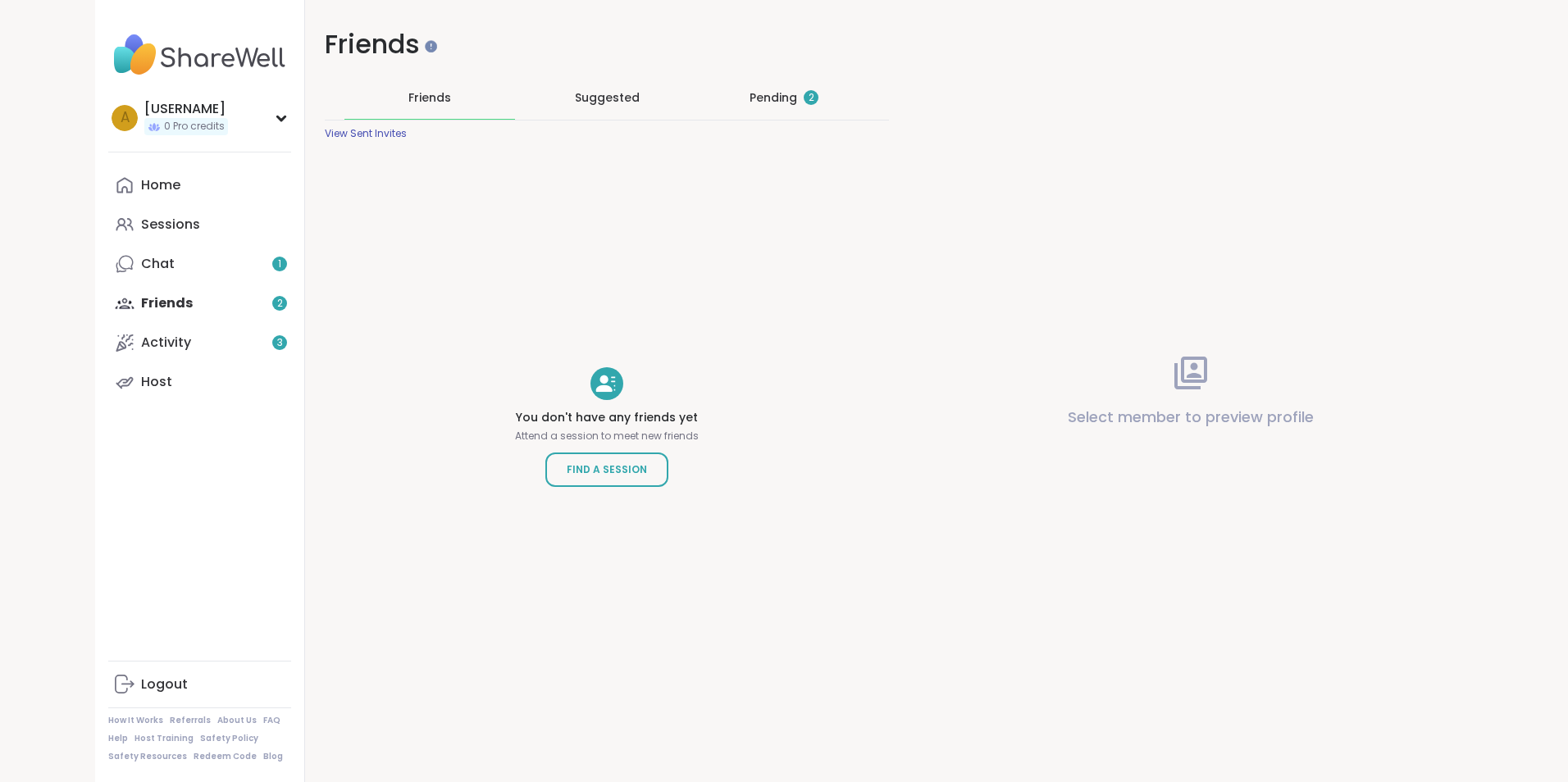 click on "Home Sessions Chat 1 Friends 2 Activity 3 Host" at bounding box center (199, 284) 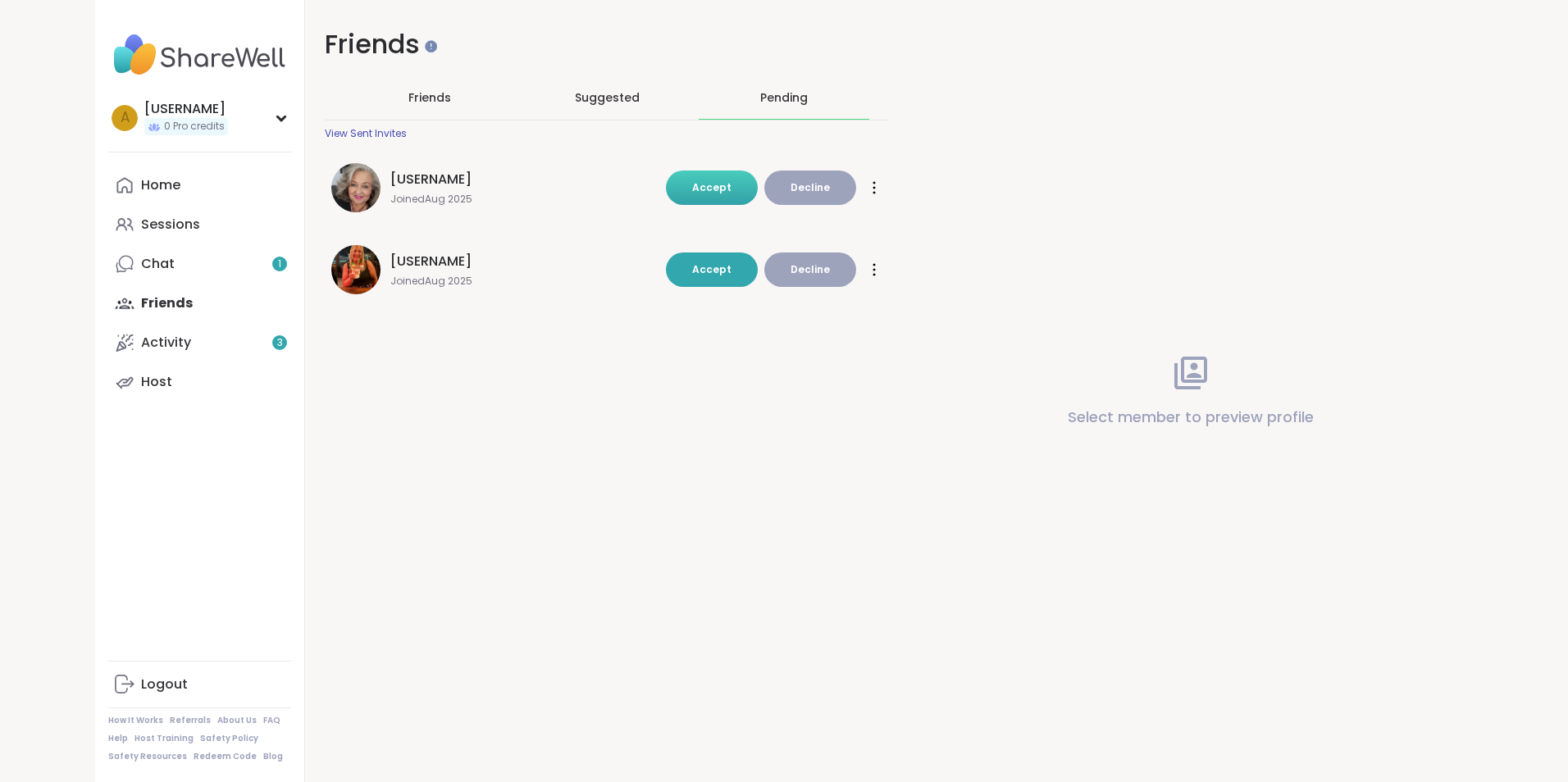 click on "Accept" at bounding box center (712, 187) 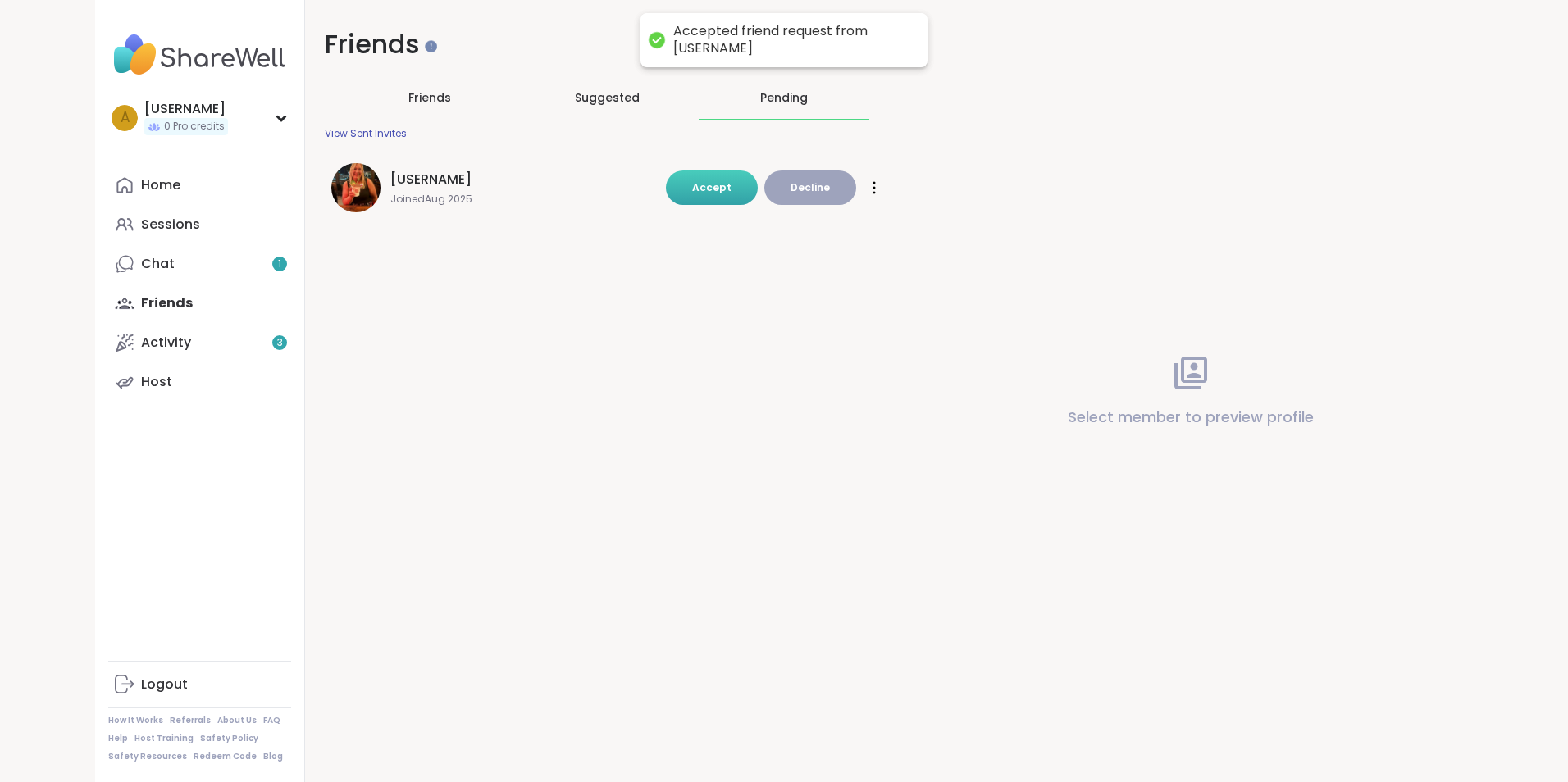 click on "Friends Friends Suggested Pending View Sent Invites [USERNAME] Joined [YEAR] Accept Decline Accept Decline" at bounding box center [607, 134] 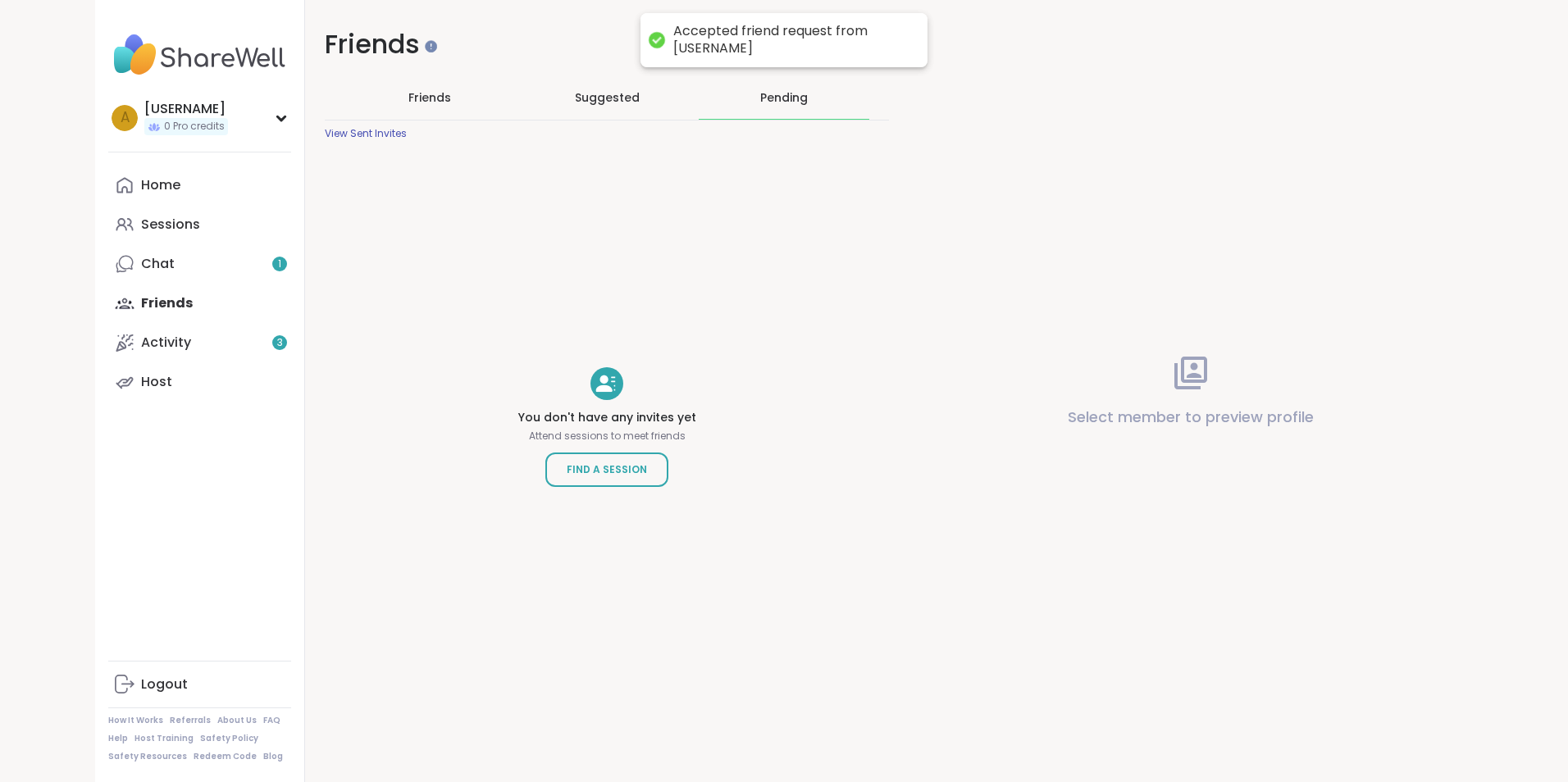 click on "Friends" at bounding box center (430, 98) 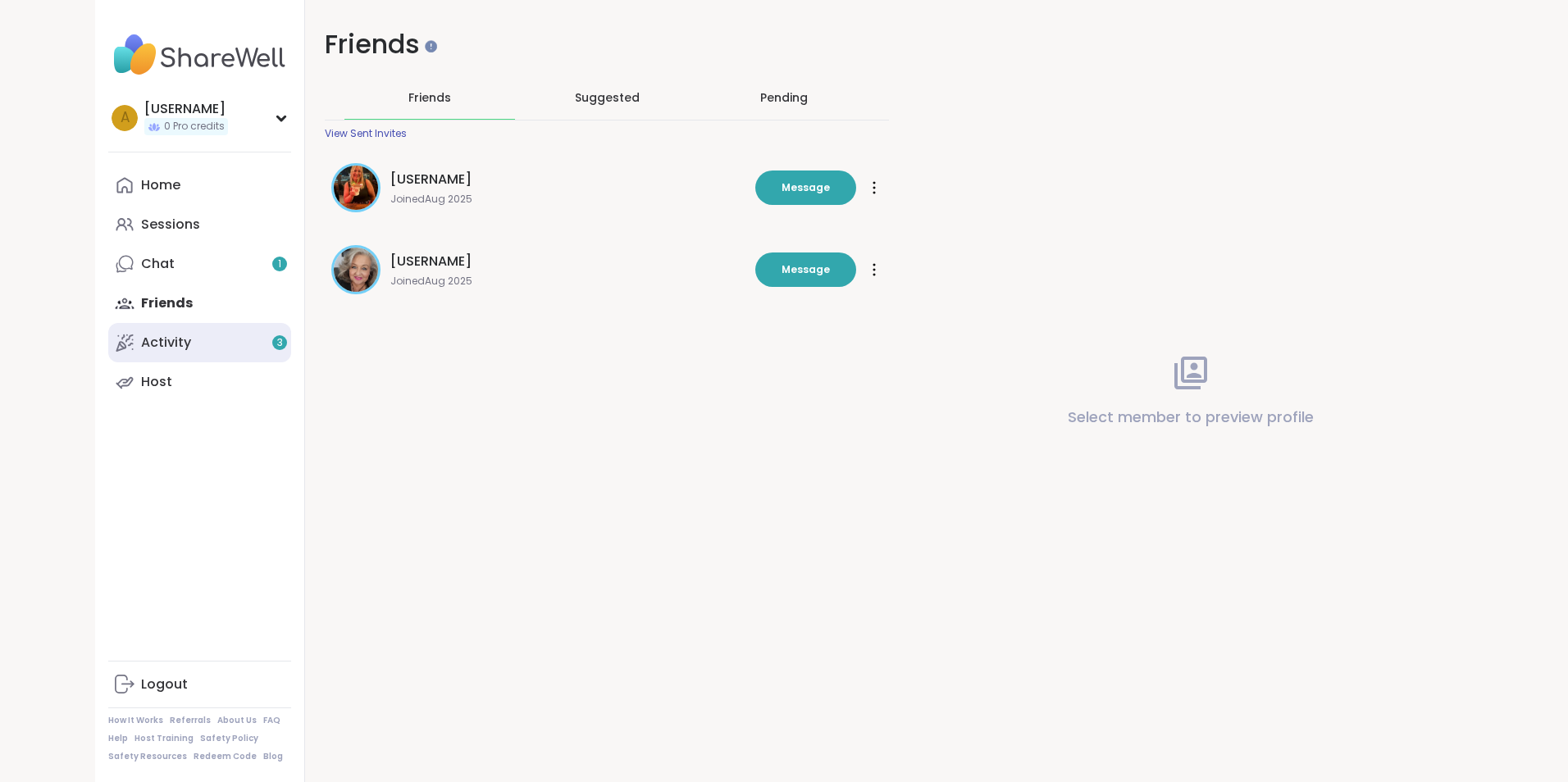 click on "Activity 3" at bounding box center (166, 343) 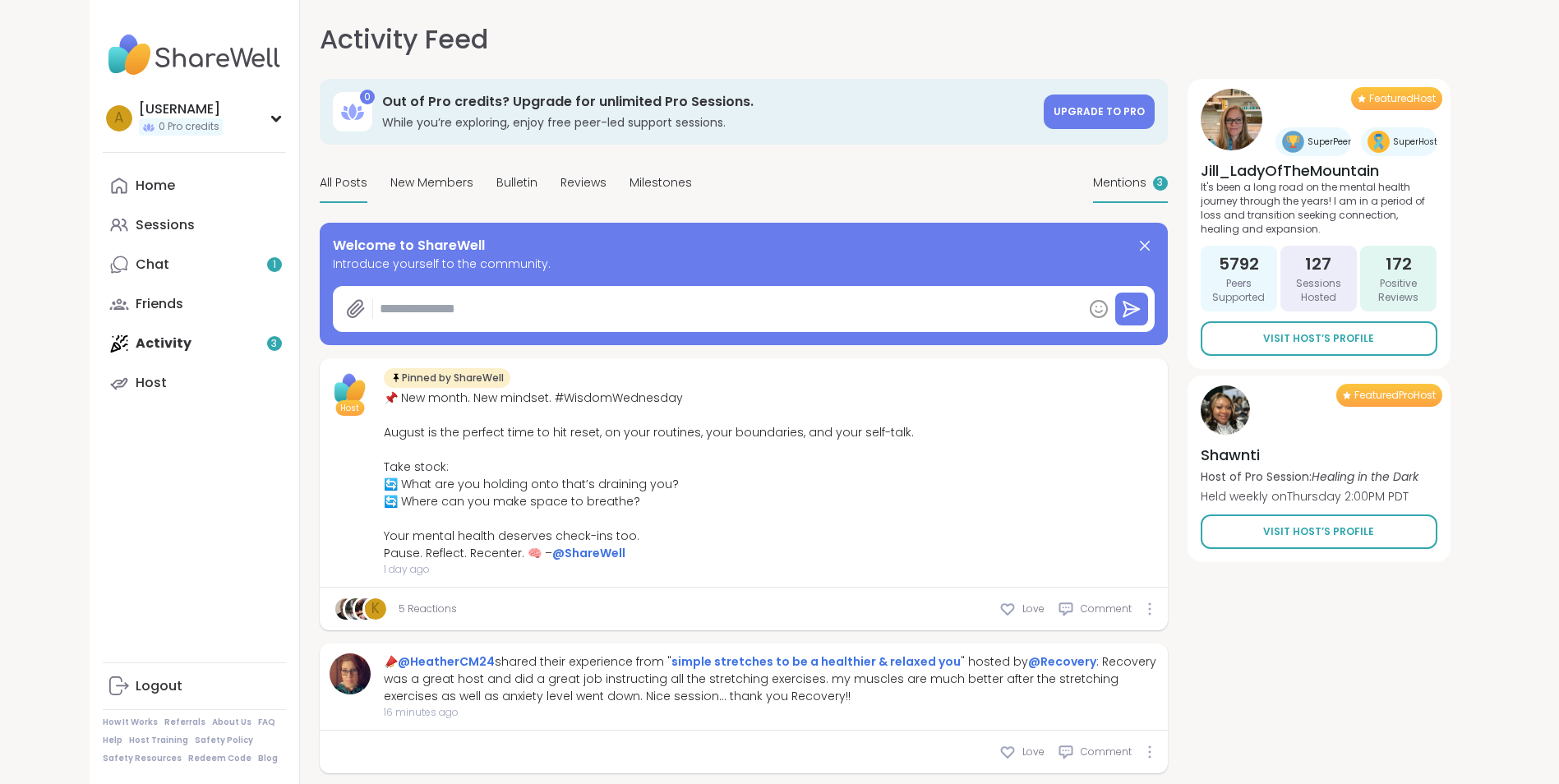 click on "Mentions" at bounding box center (1119, 182) 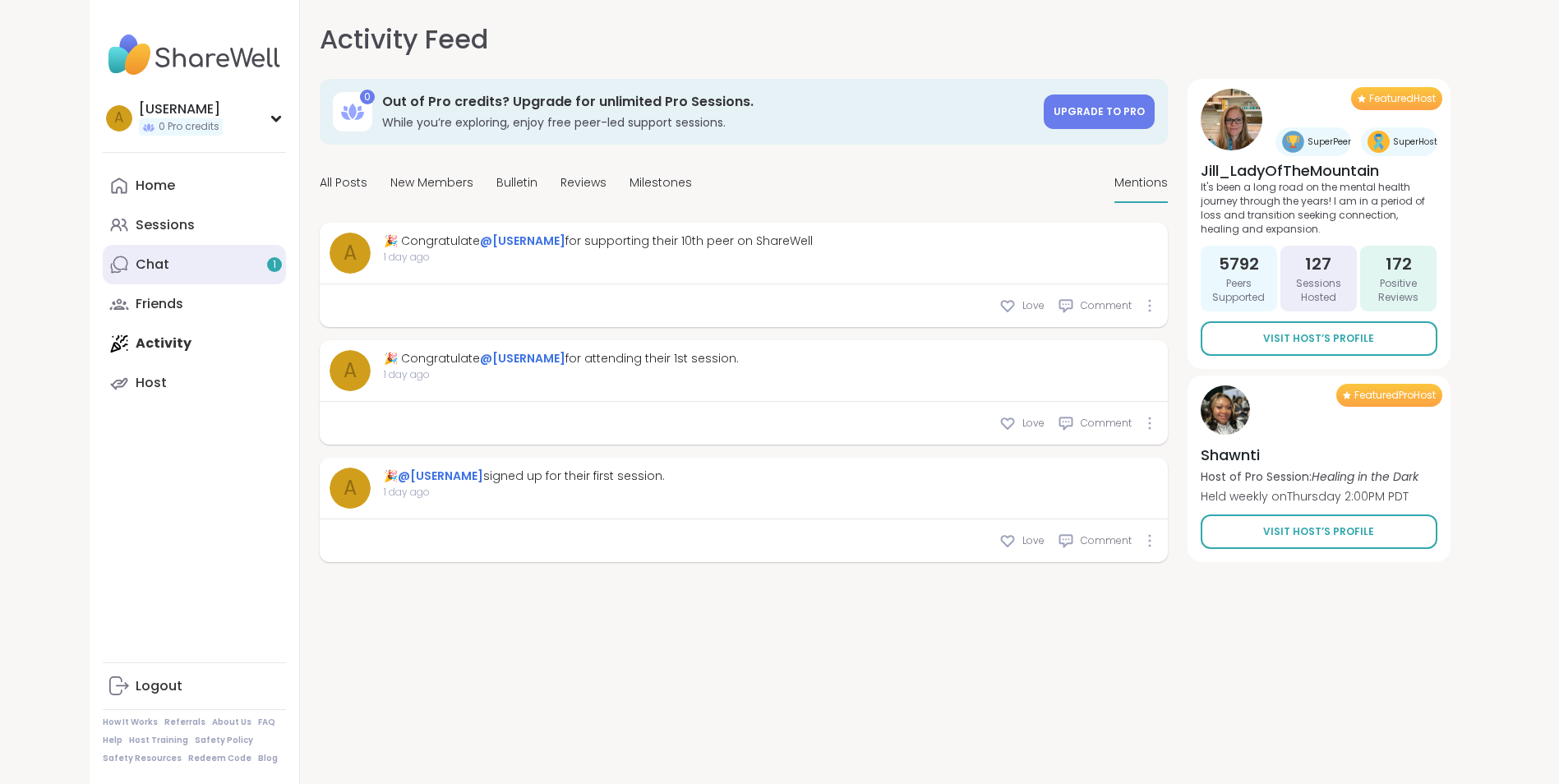 click on "Chat 1" at bounding box center [152, 265] 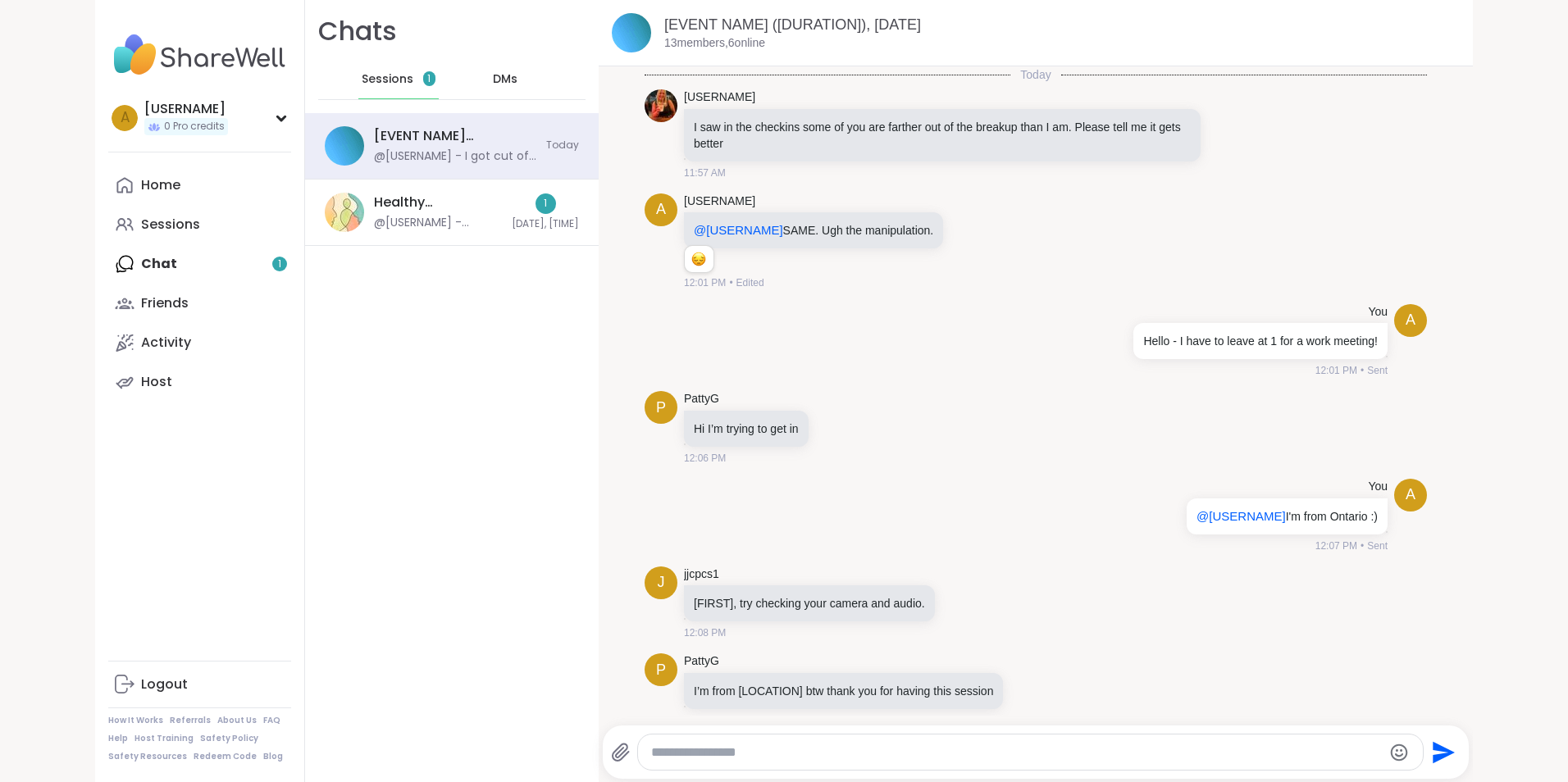 scroll, scrollTop: 4978, scrollLeft: 0, axis: vertical 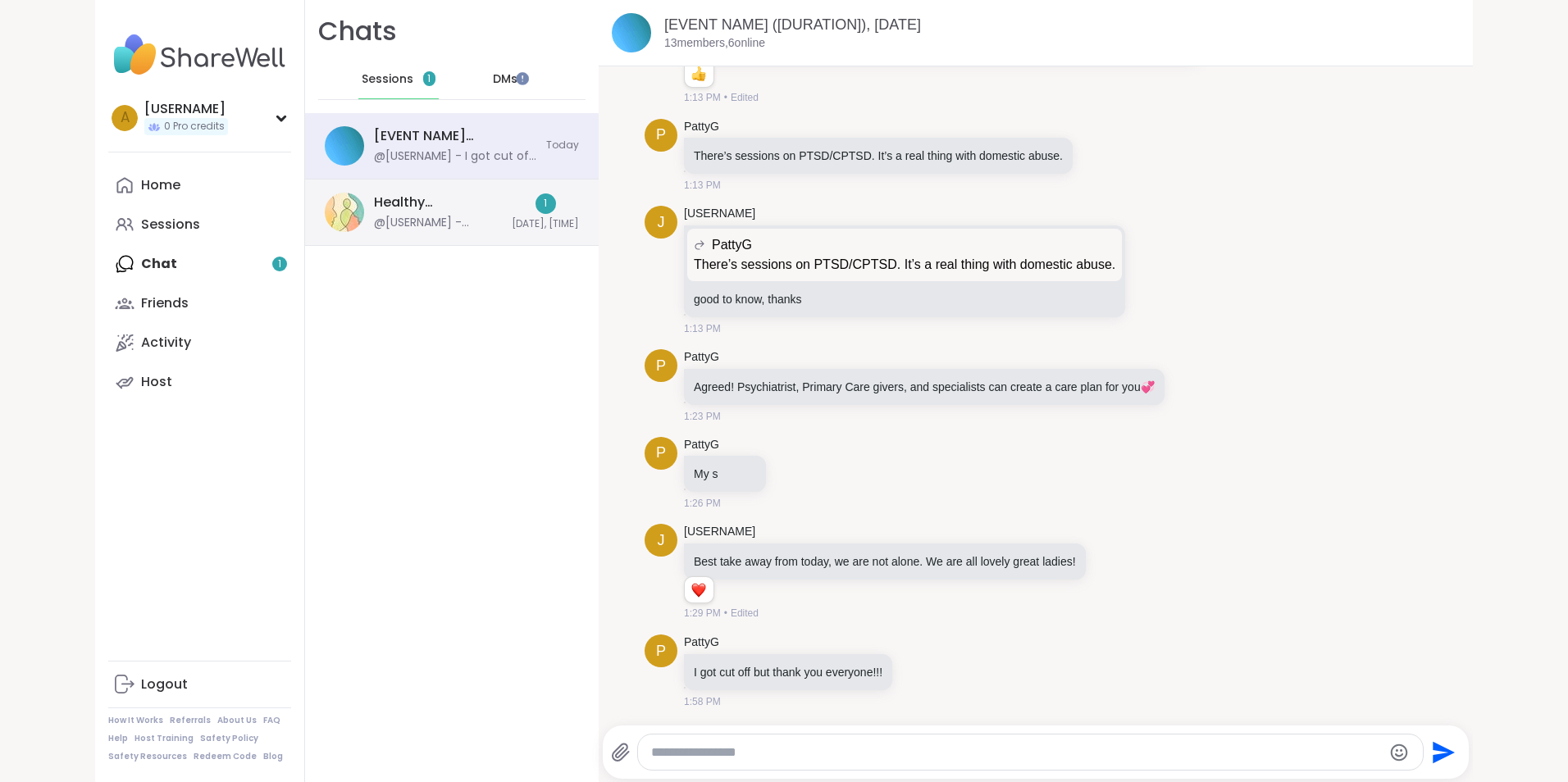 click on "@[USERNAME] - Thanks for meeting today! This video goes into a bit more depth re: some of what we discussed today about embodying standards that others rise to: https://www.youtube.com/watch?v=JQX705pnjkw" at bounding box center [438, 223] 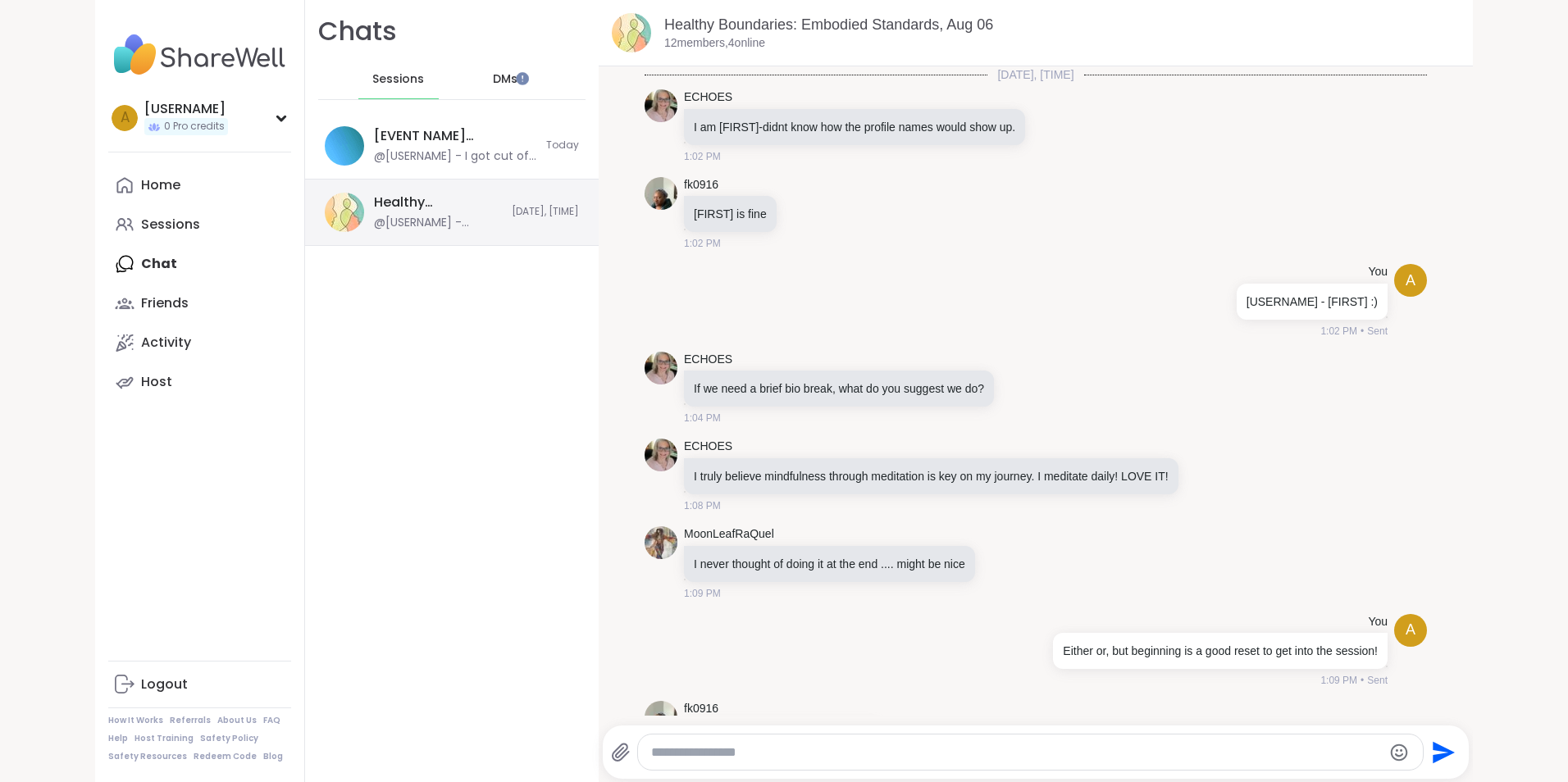 scroll, scrollTop: 3735, scrollLeft: 0, axis: vertical 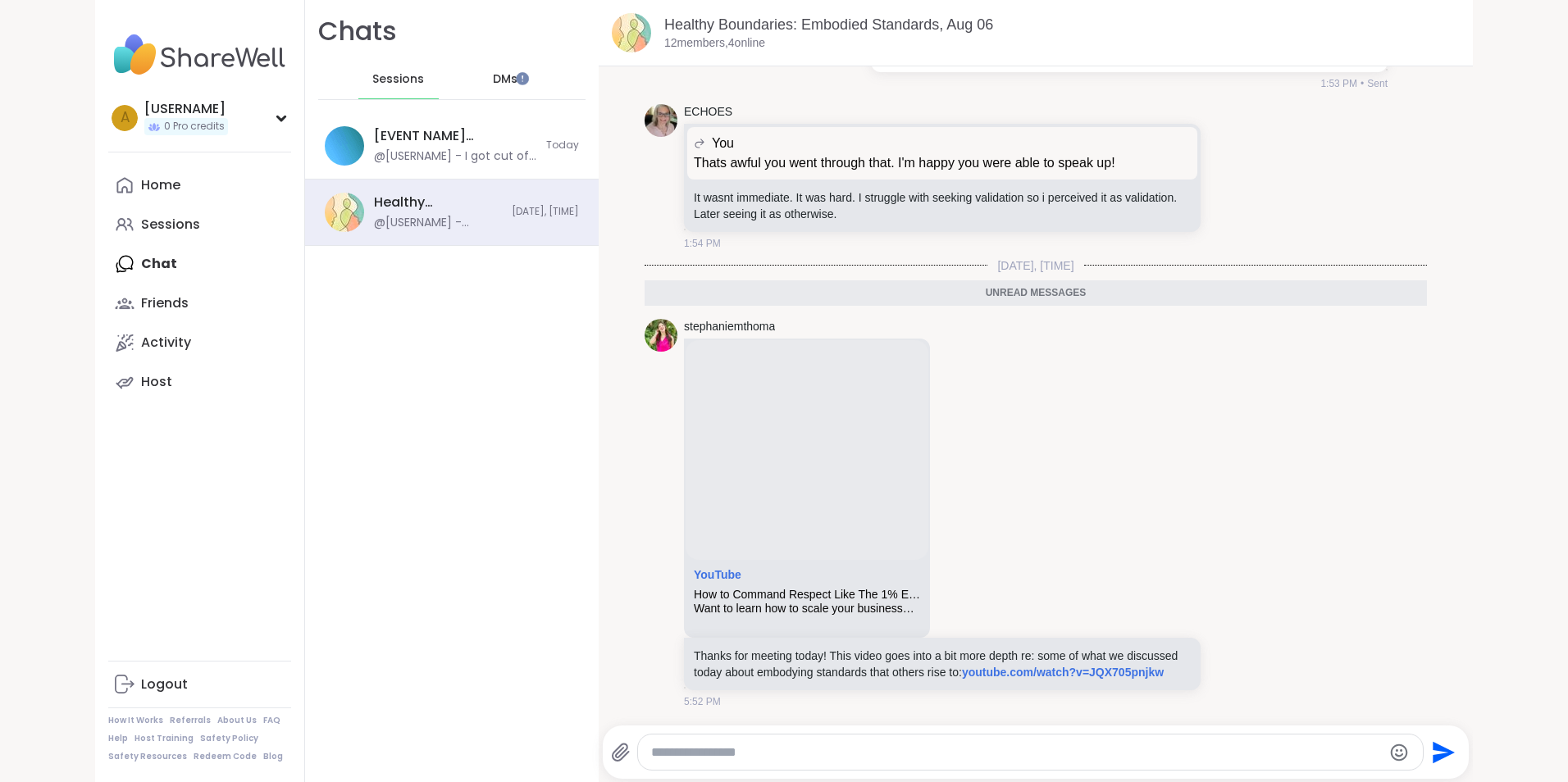 click on "DMs" at bounding box center (505, 80) 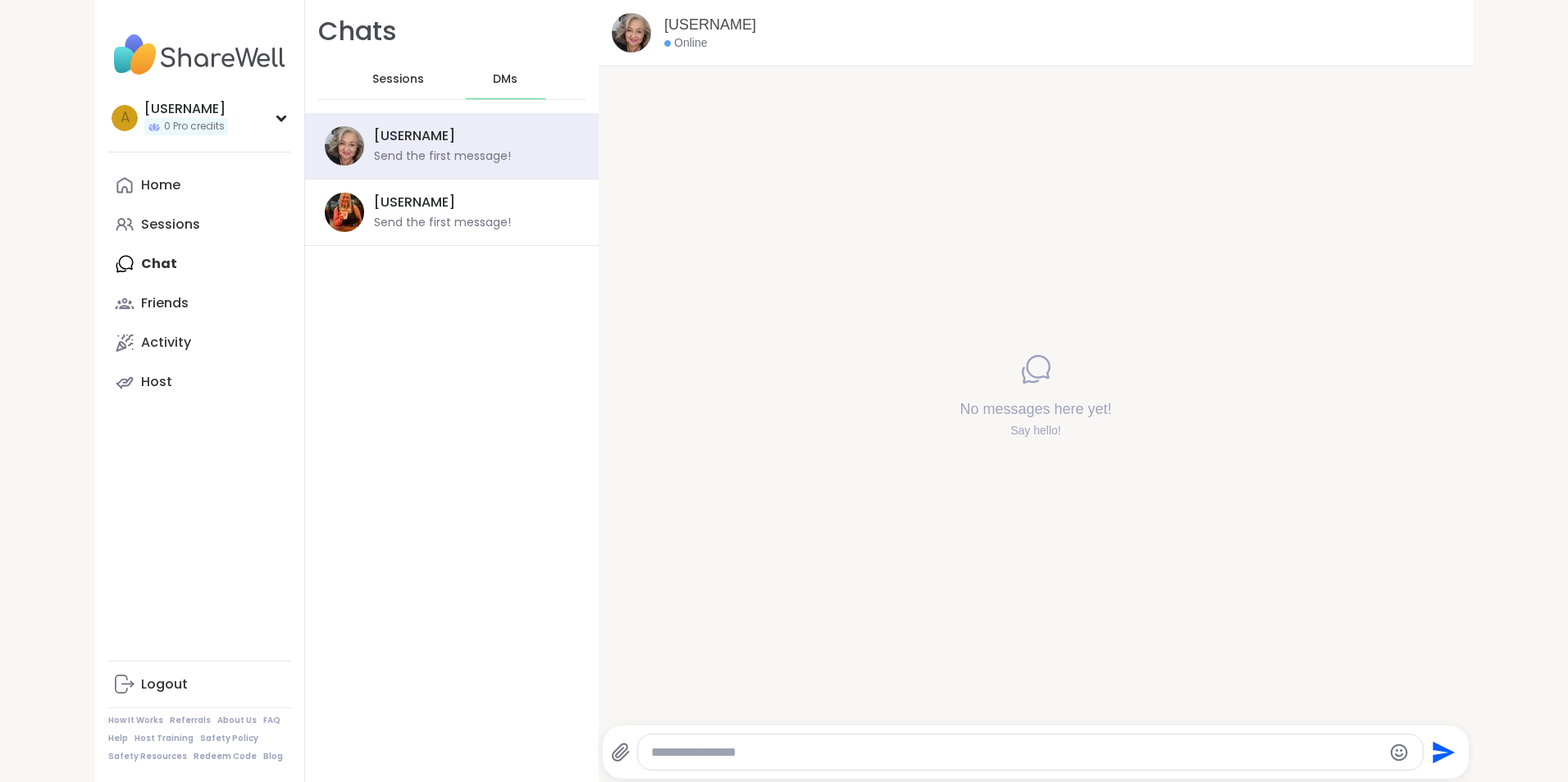 click on "Sessions" at bounding box center [398, 80] 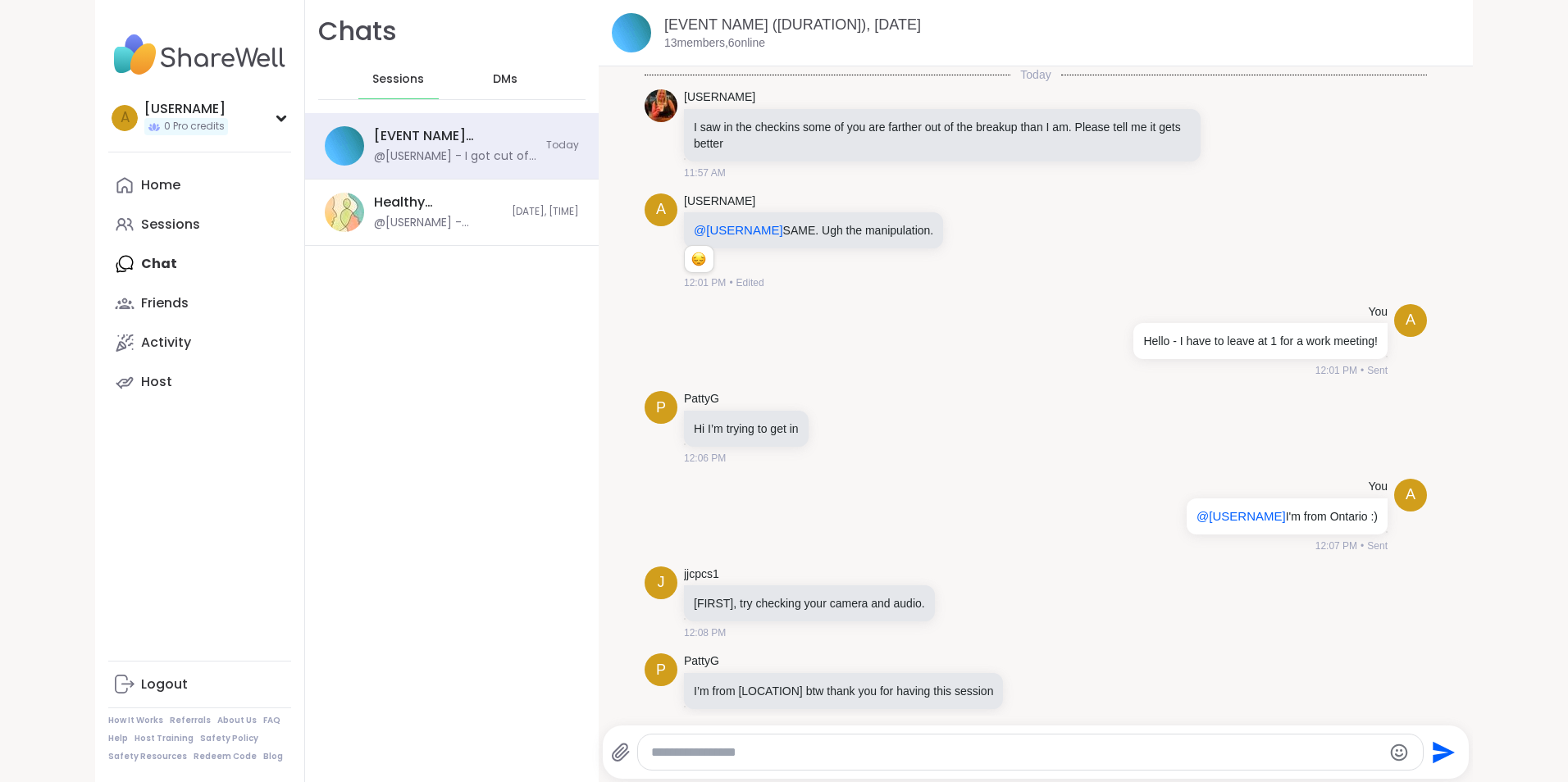 scroll, scrollTop: 4978, scrollLeft: 0, axis: vertical 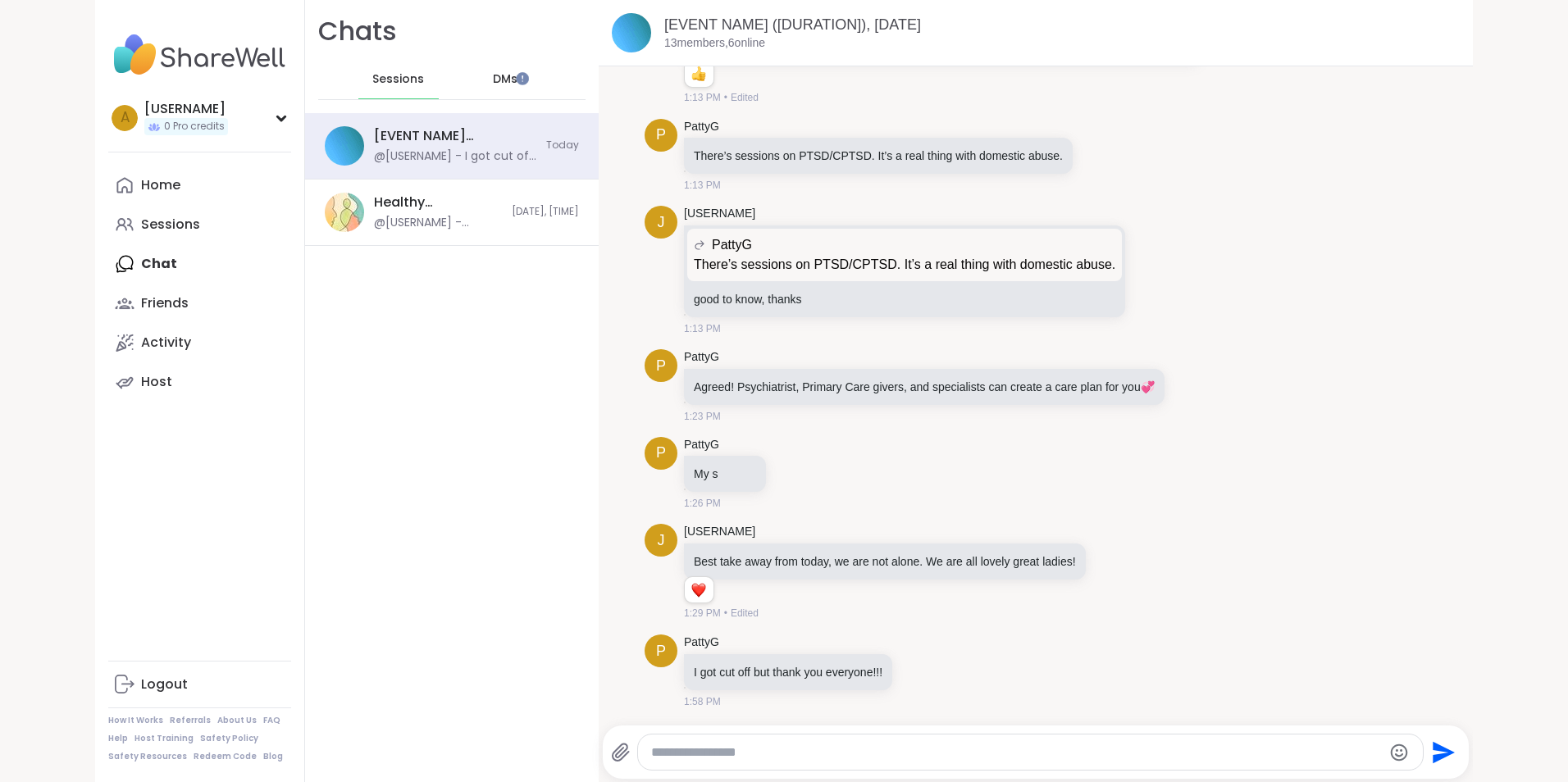 click on "Home Sessions Chat Friends Activity Host" at bounding box center (199, 284) 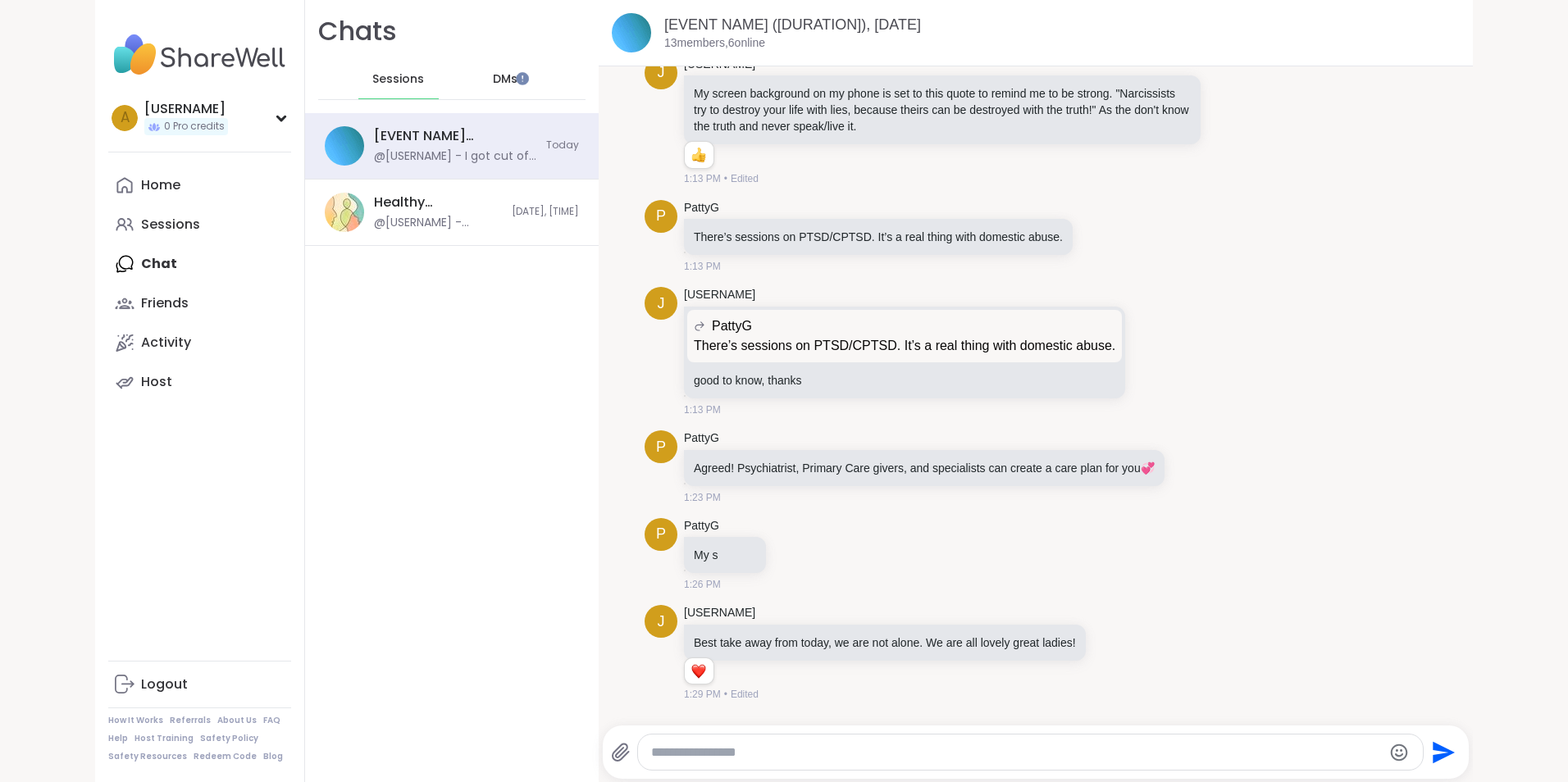 scroll, scrollTop: 4978, scrollLeft: 0, axis: vertical 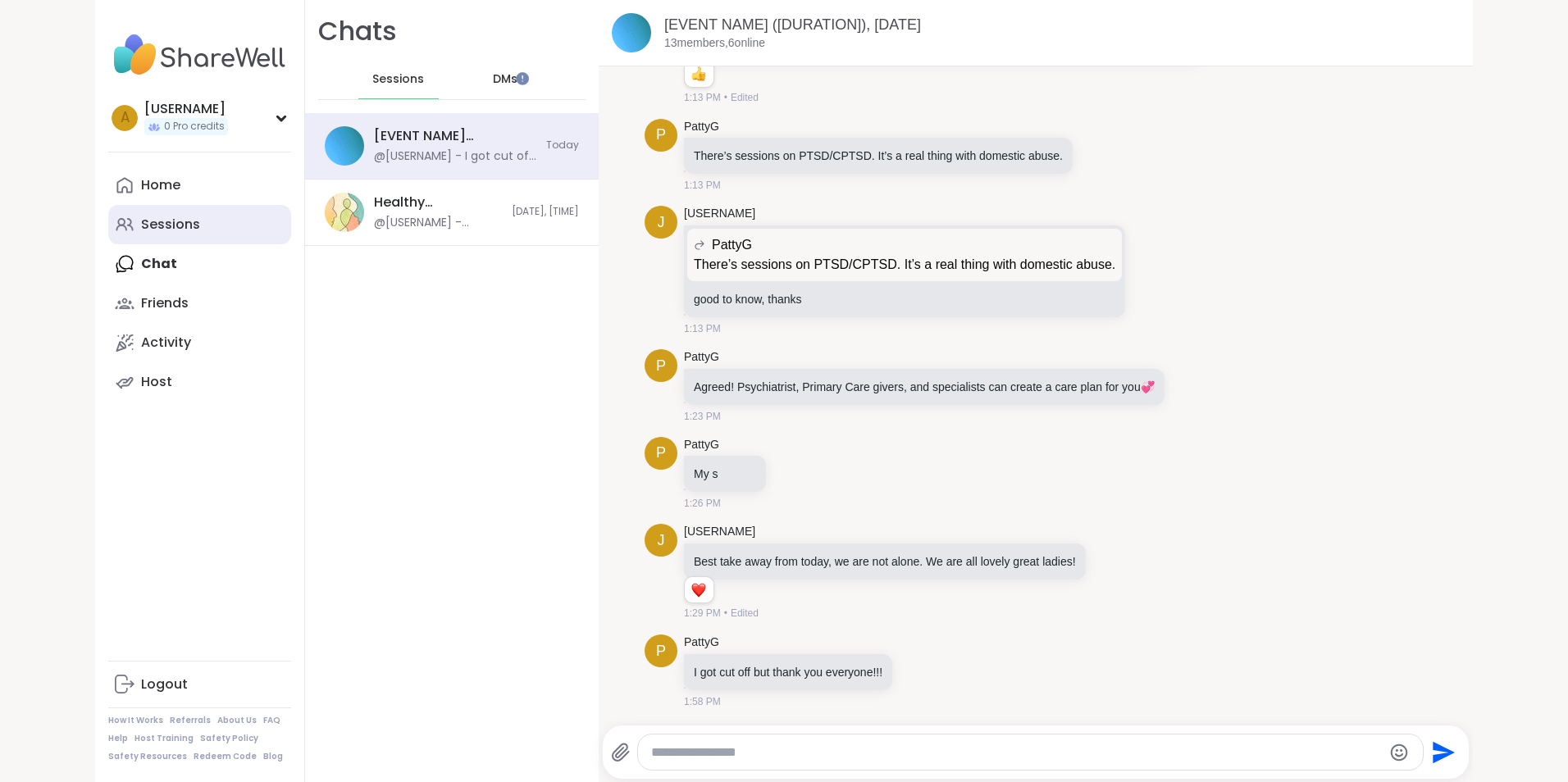 click on "Sessions" at bounding box center [199, 225] 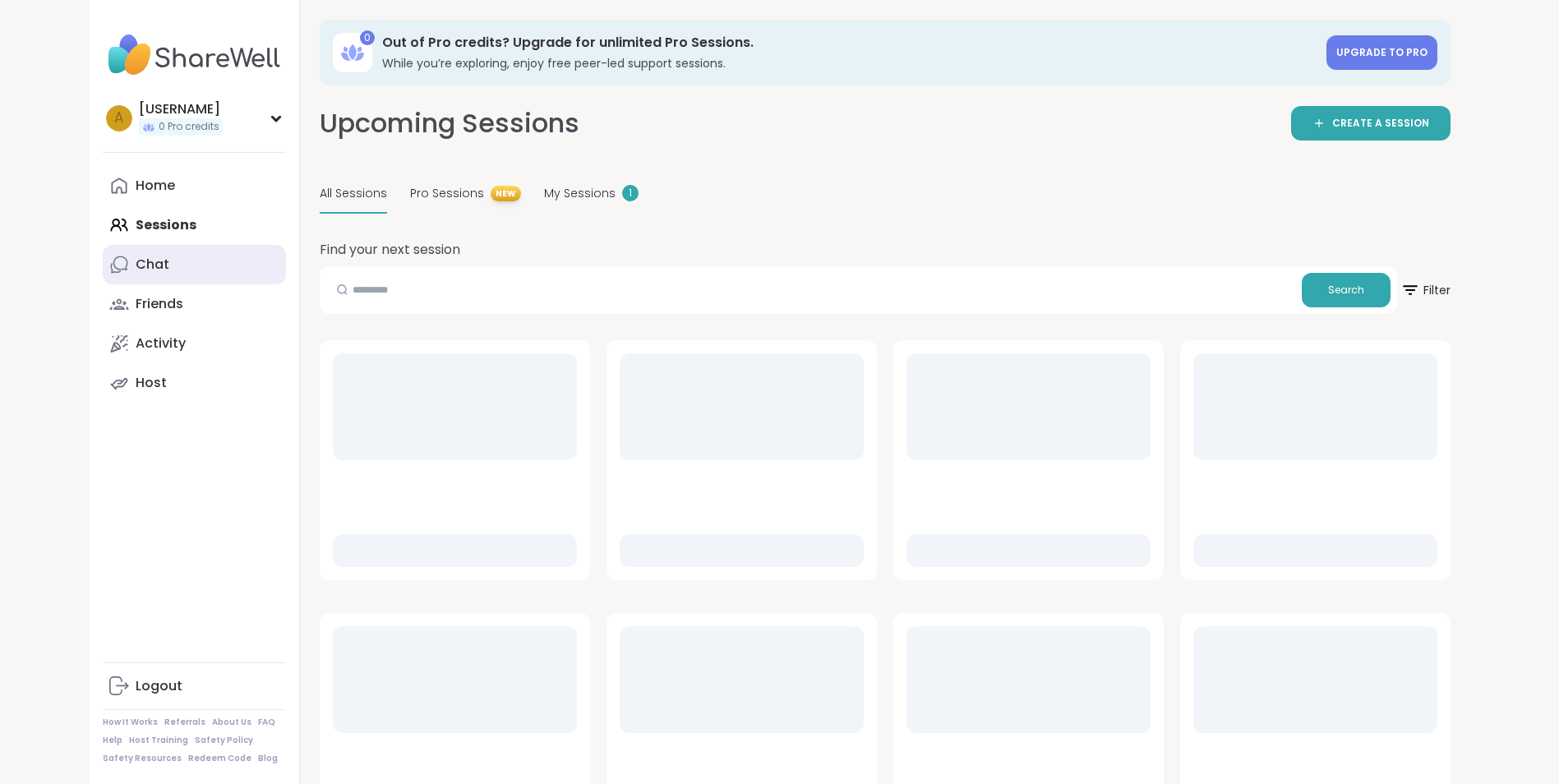 click on "Chat" at bounding box center [194, 265] 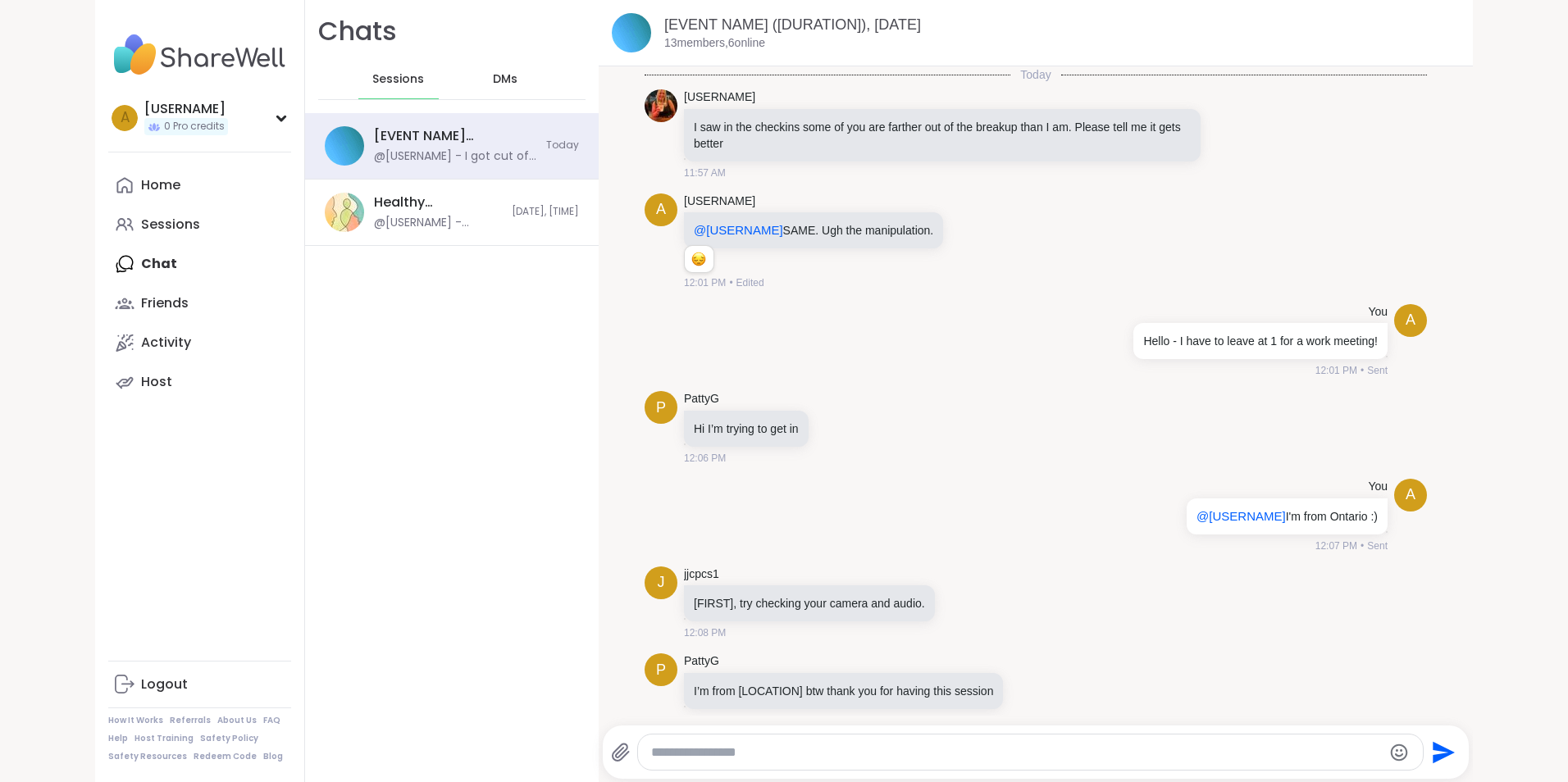 scroll, scrollTop: 4978, scrollLeft: 0, axis: vertical 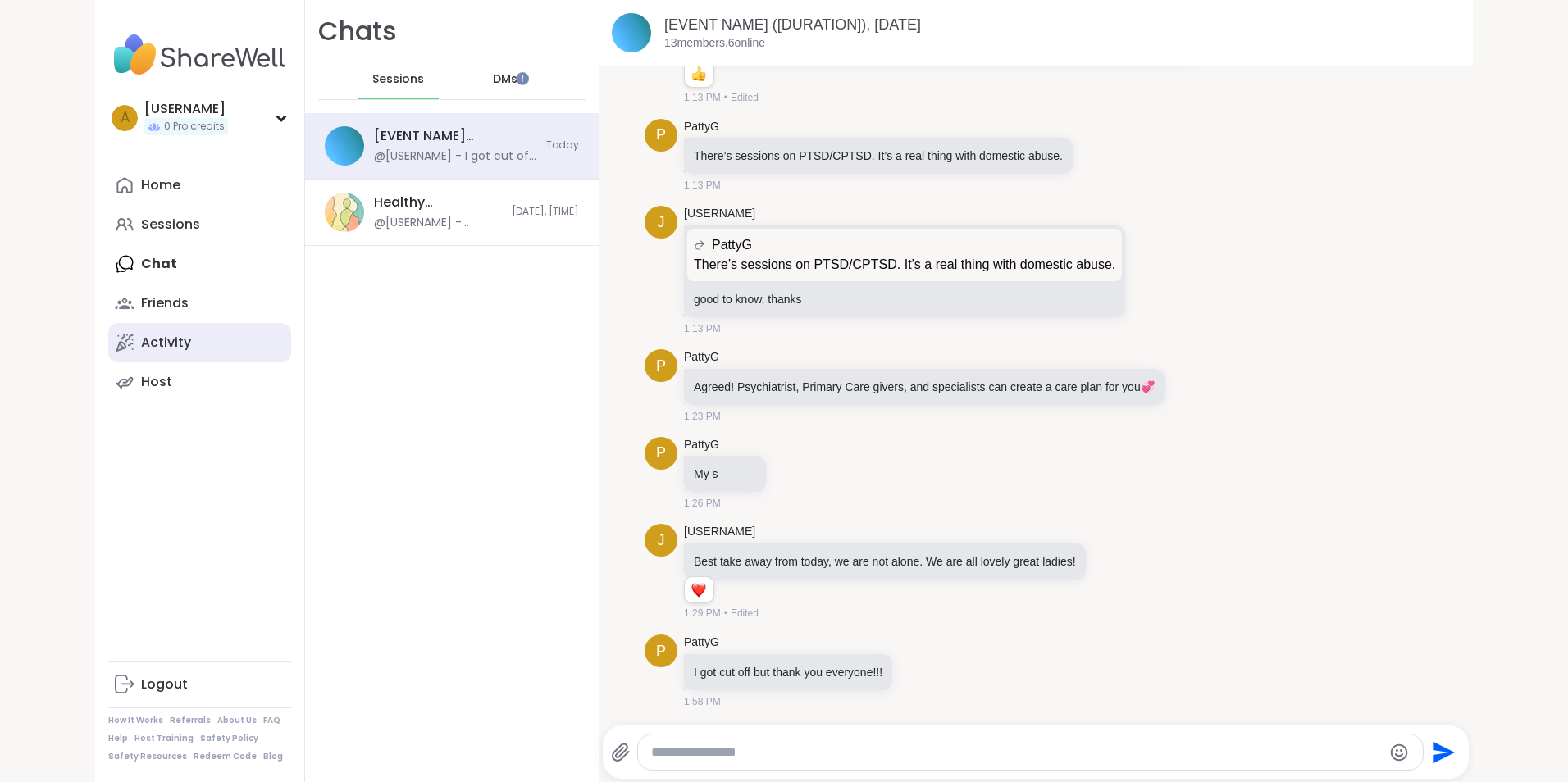 click on "Activity" at bounding box center (166, 343) 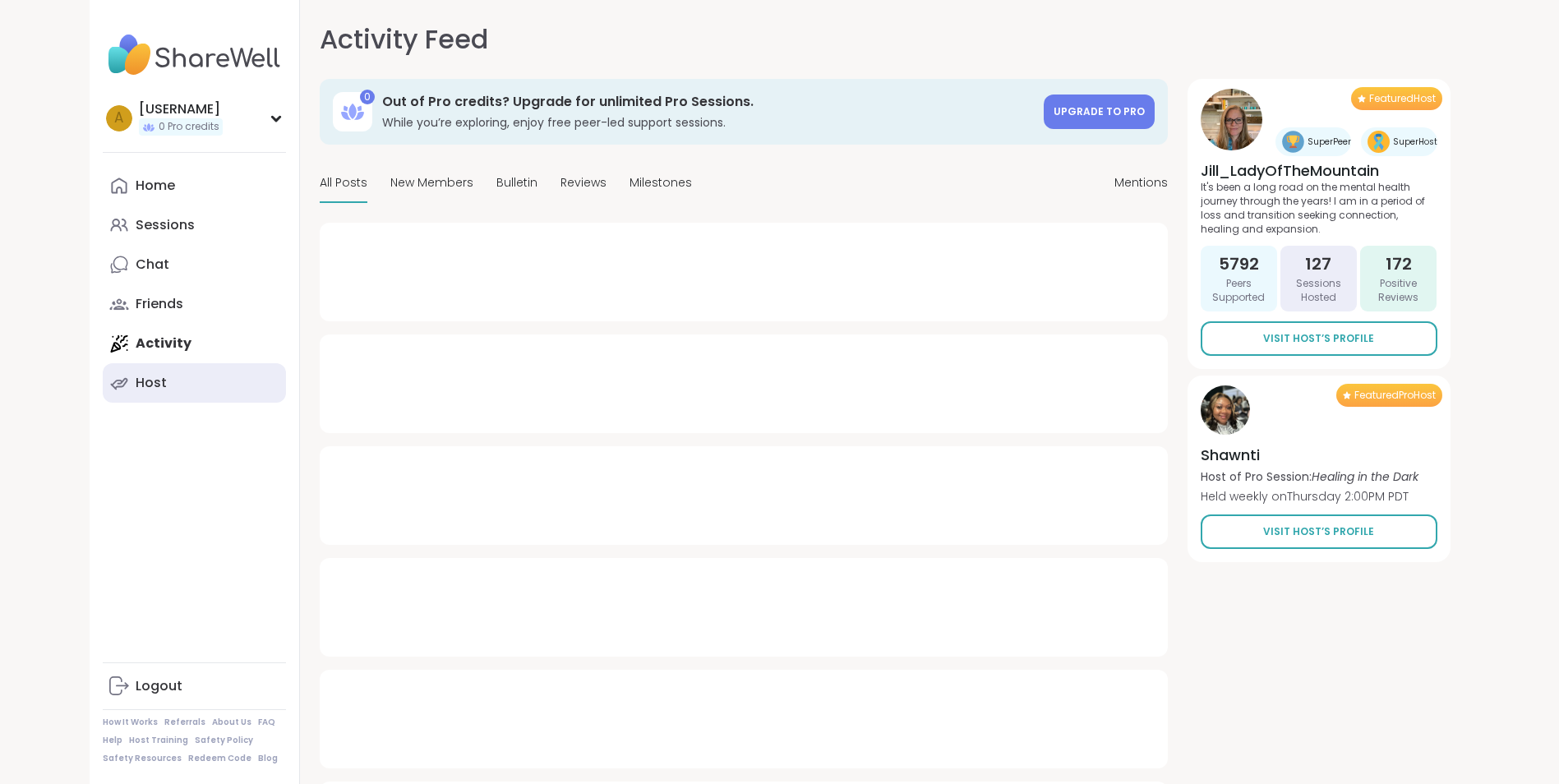 type on "*" 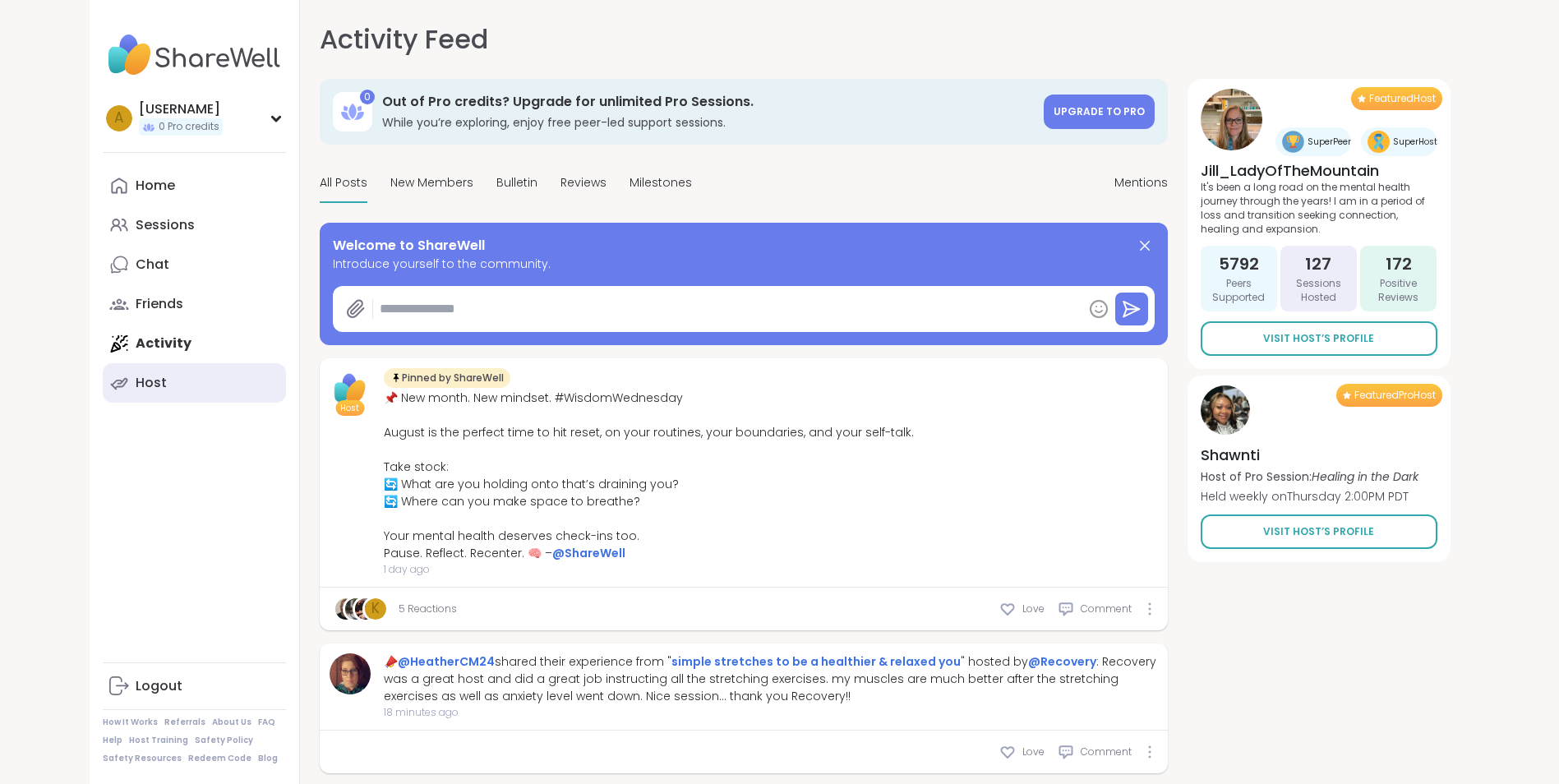 click on "Host" at bounding box center (151, 383) 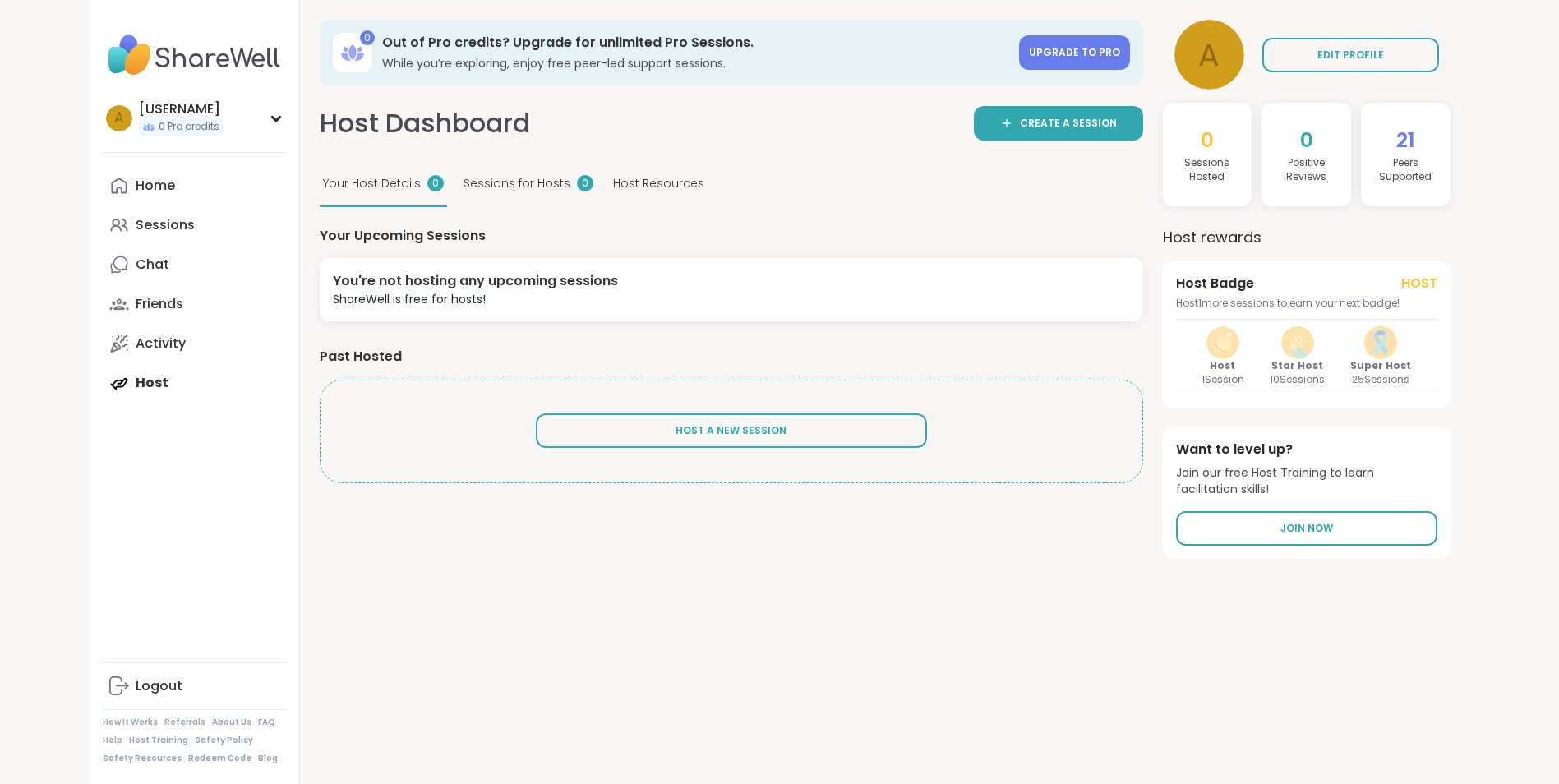 scroll, scrollTop: 0, scrollLeft: 0, axis: both 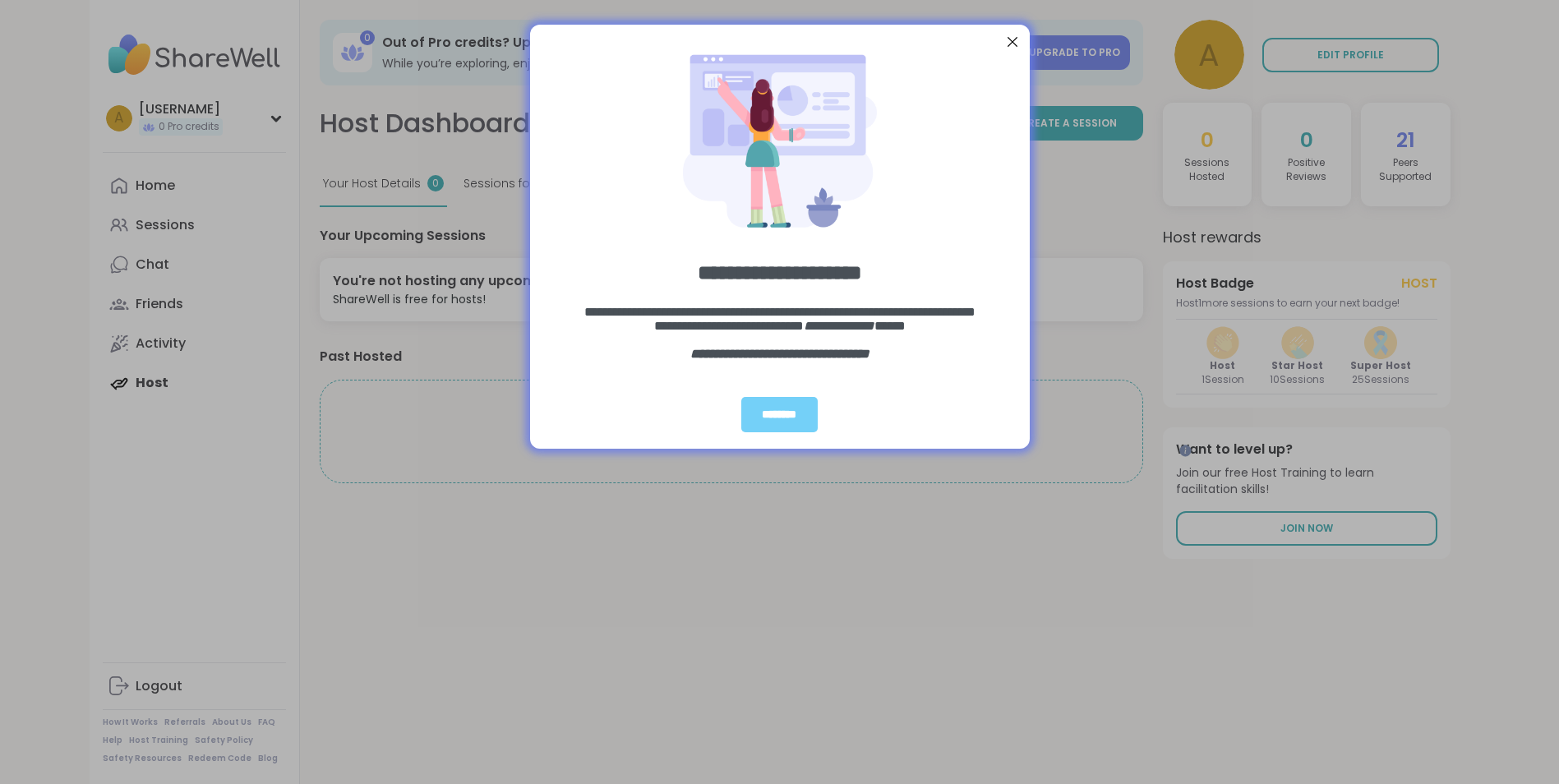 drag, startPoint x: 1015, startPoint y: 40, endPoint x: 1004, endPoint y: 42, distance: 11.18034 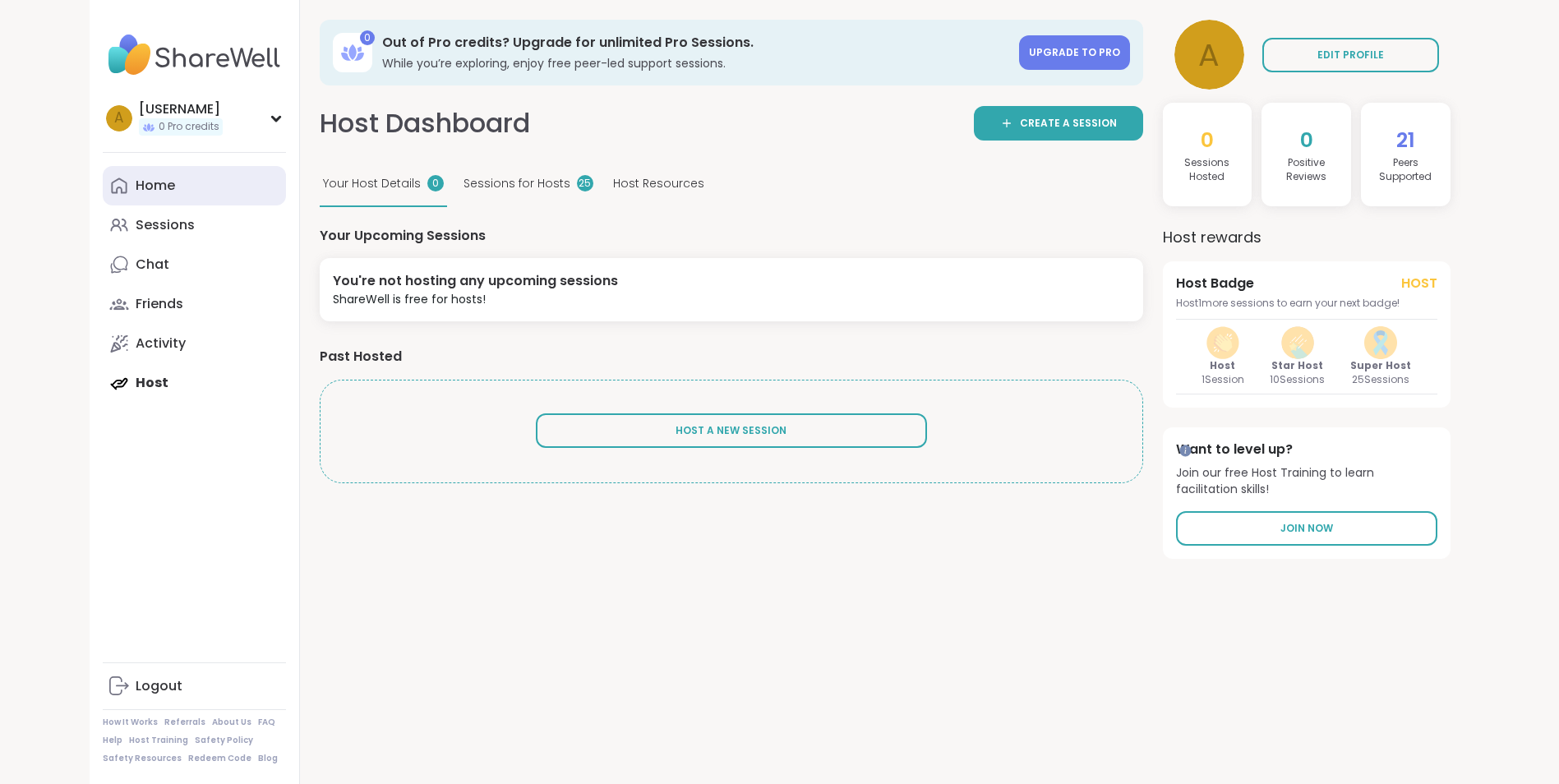 click on "Home" at bounding box center [155, 186] 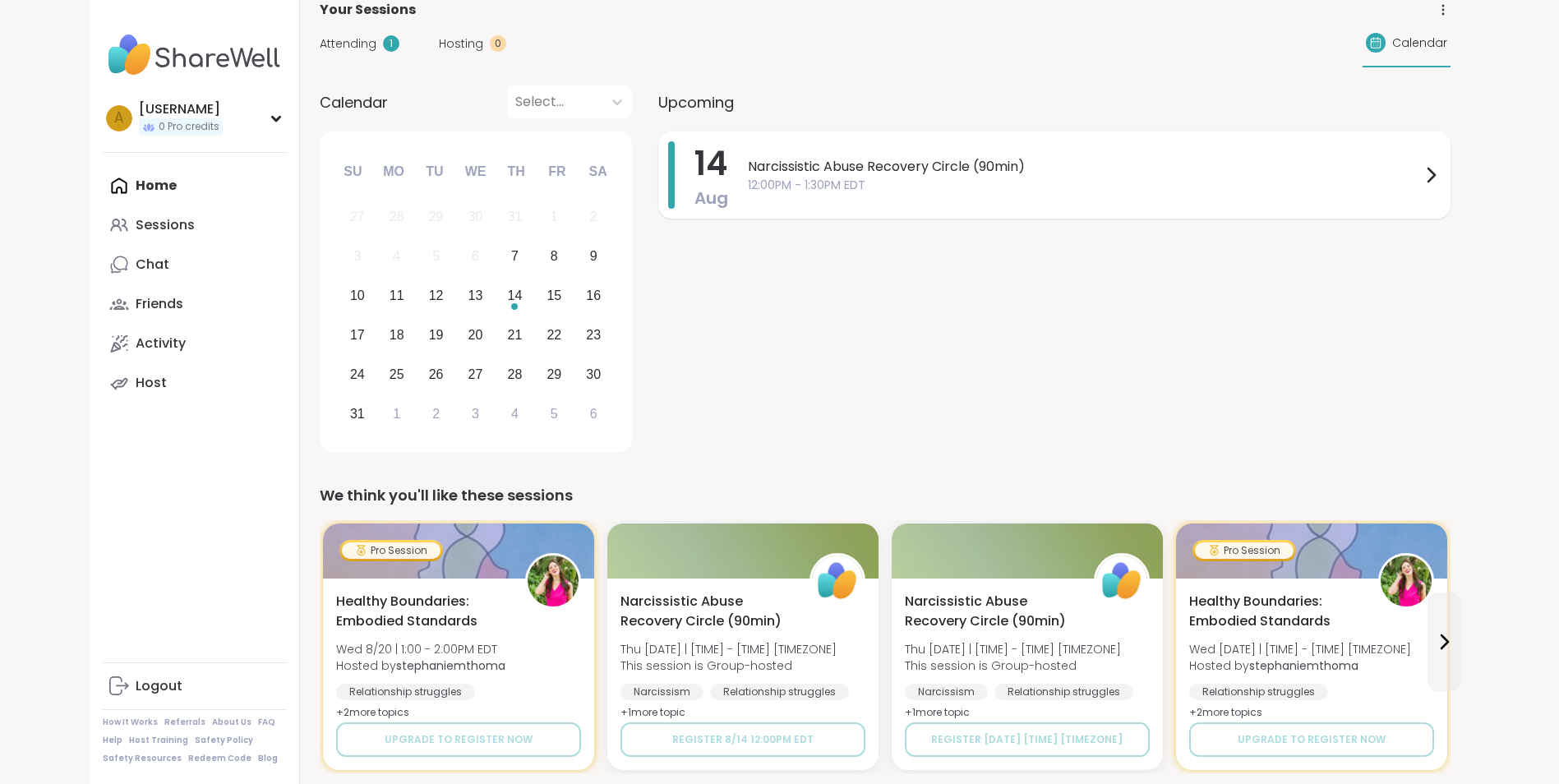 scroll, scrollTop: 0, scrollLeft: 0, axis: both 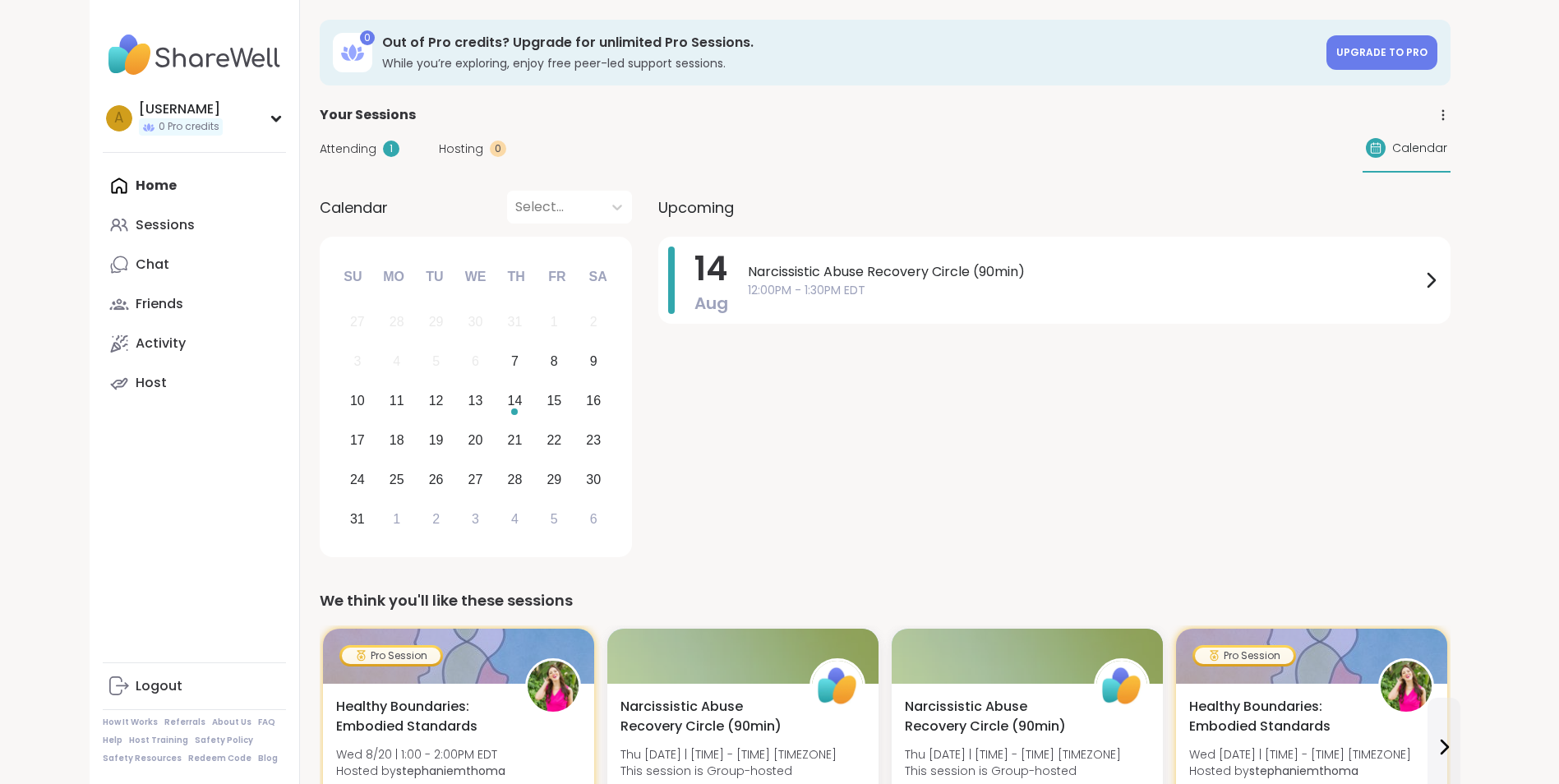 click on "Attending" at bounding box center [348, 149] 